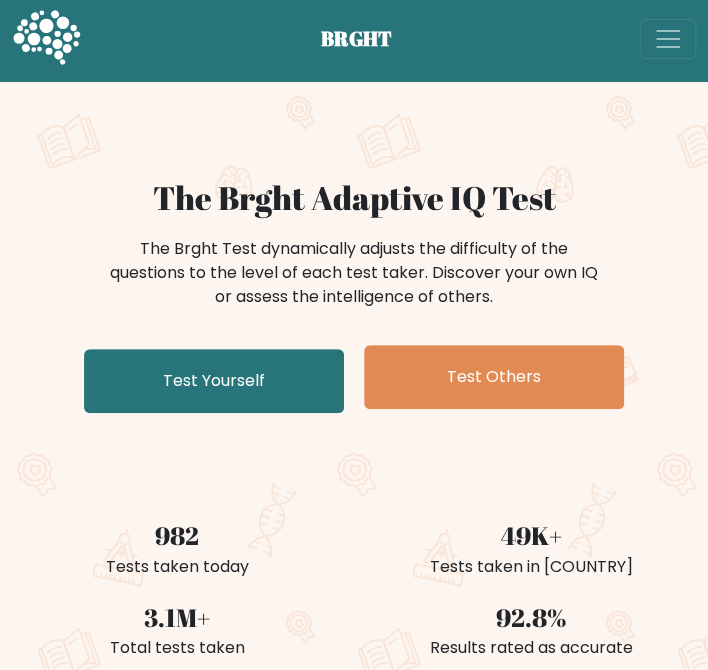 scroll, scrollTop: 0, scrollLeft: 0, axis: both 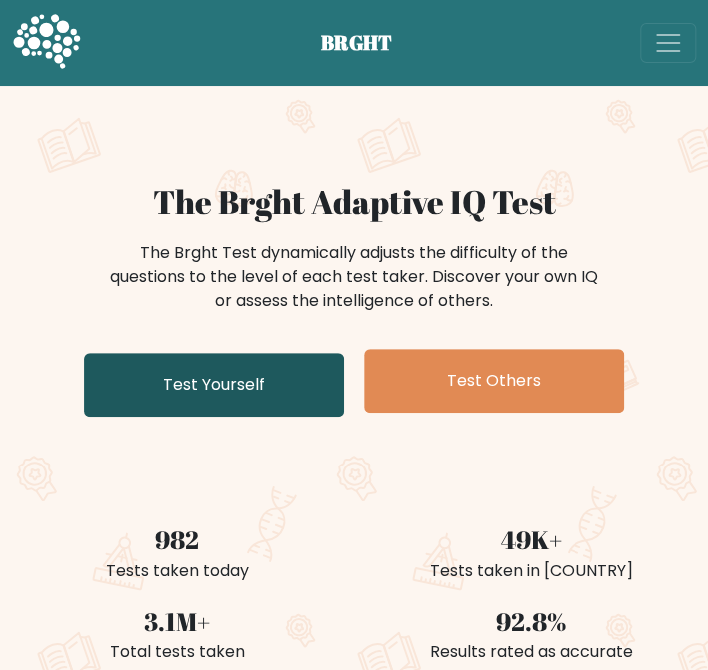 click on "Test Yourself" at bounding box center (214, 385) 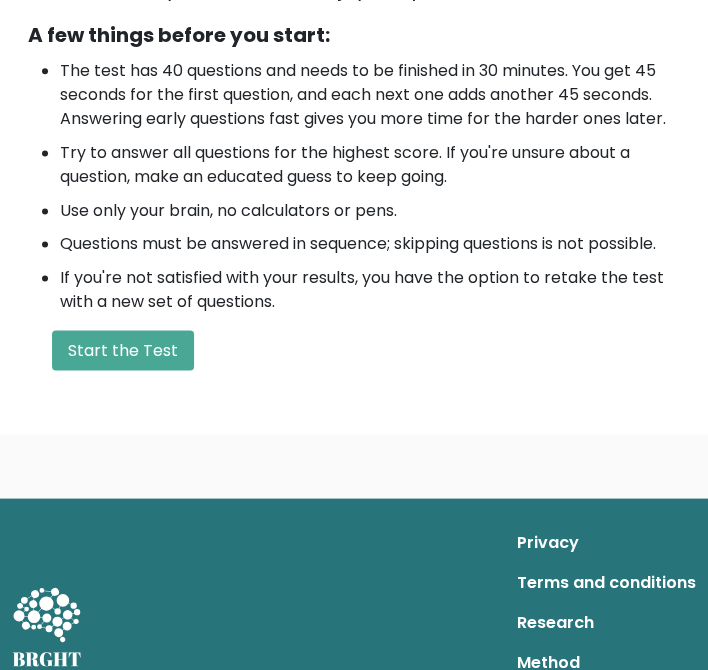 scroll, scrollTop: 703, scrollLeft: 0, axis: vertical 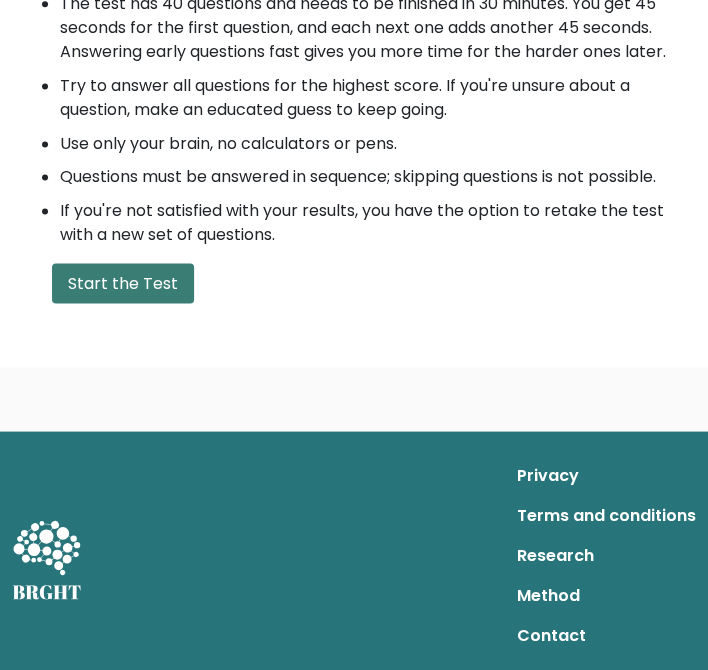 click on "Start the Test" at bounding box center [123, 283] 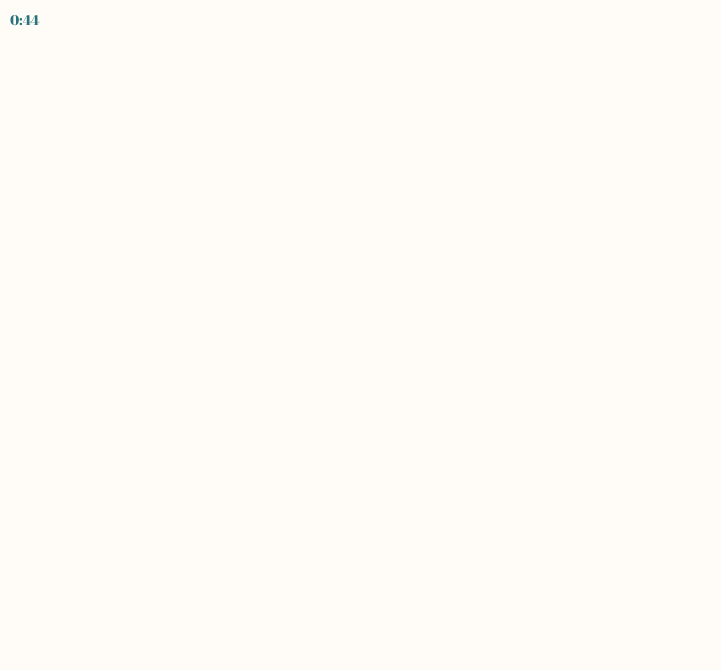 scroll, scrollTop: 0, scrollLeft: 0, axis: both 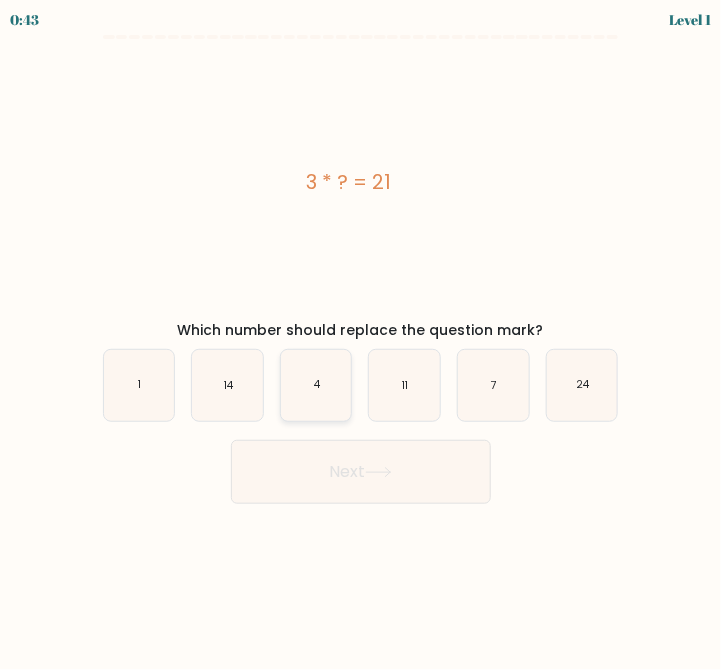 click on "4" 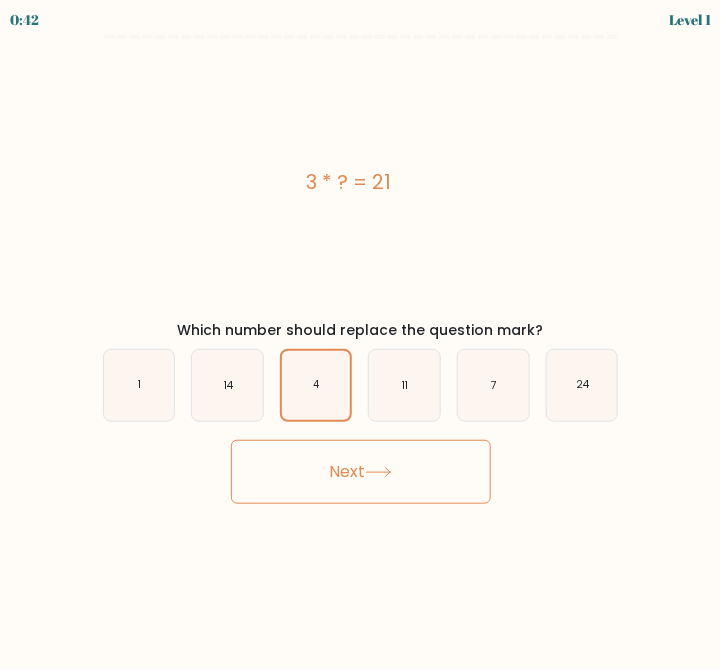 click on "Next" at bounding box center [361, 472] 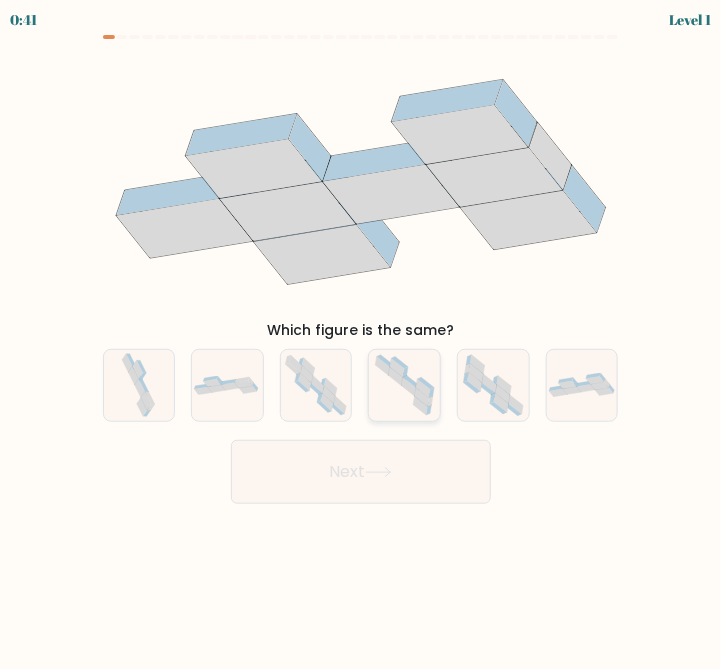 click 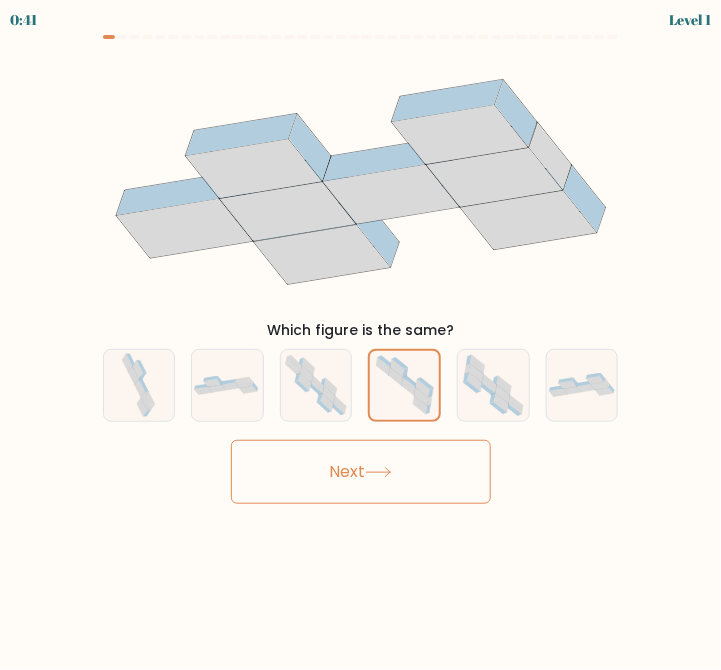 click on "Next" at bounding box center (361, 472) 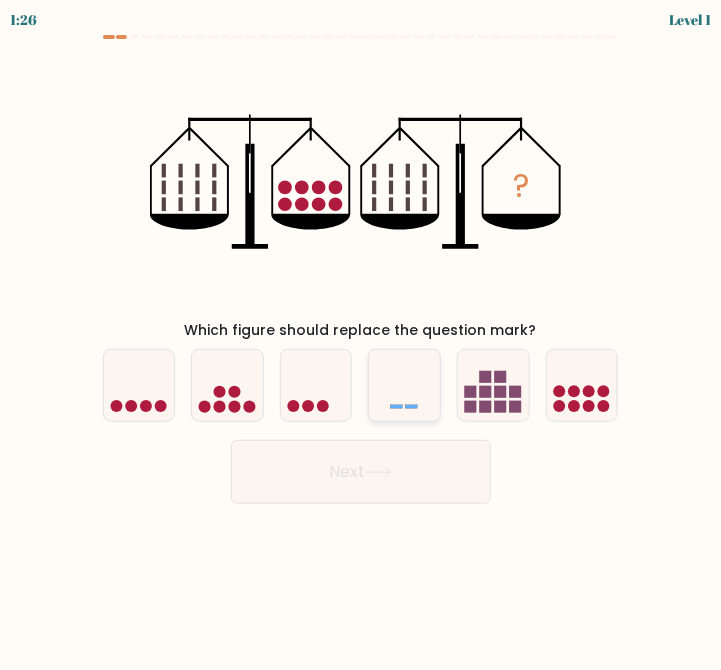 click 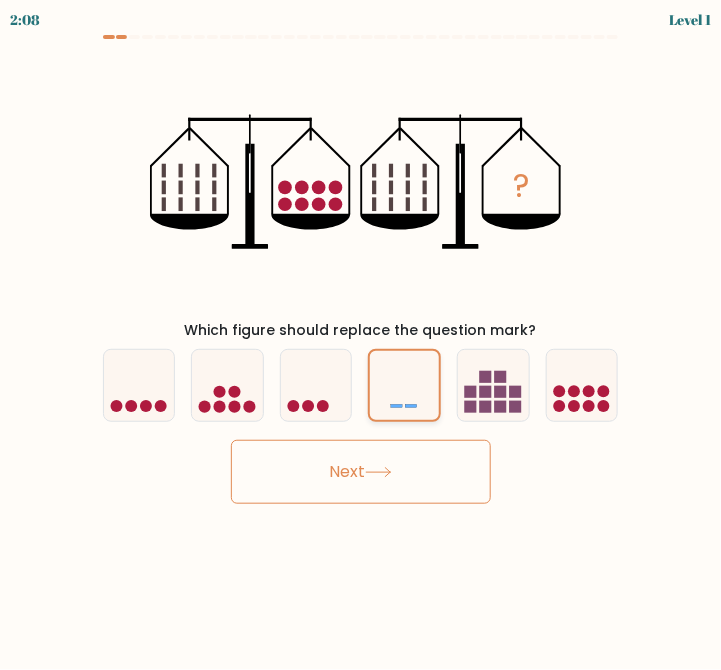 click at bounding box center [404, 385] 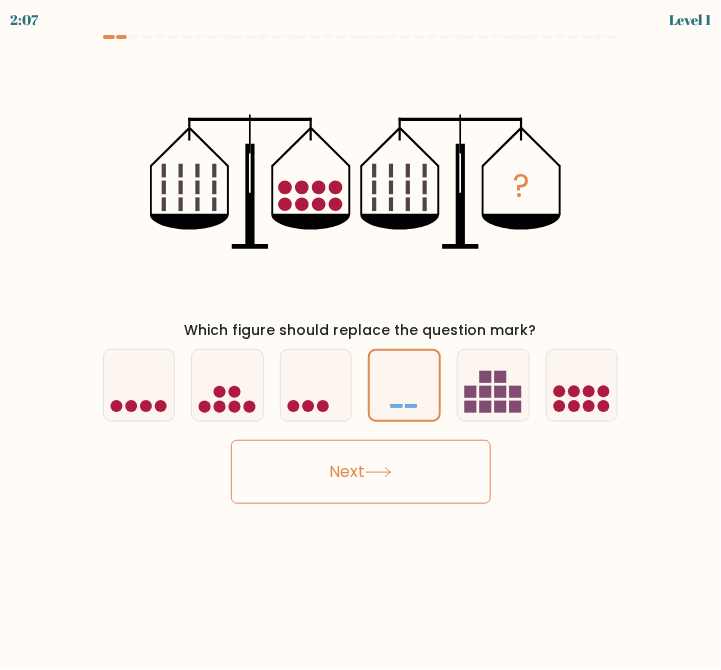 click on "Next" at bounding box center (361, 467) 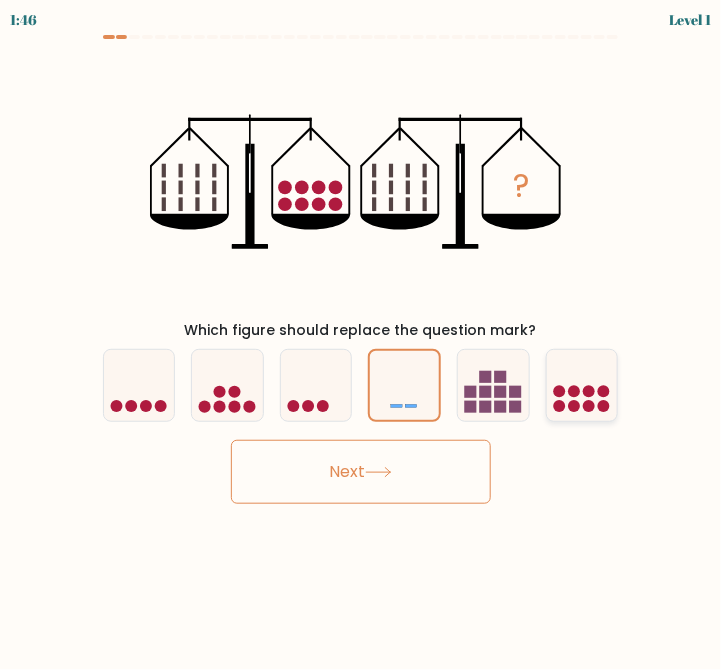 click 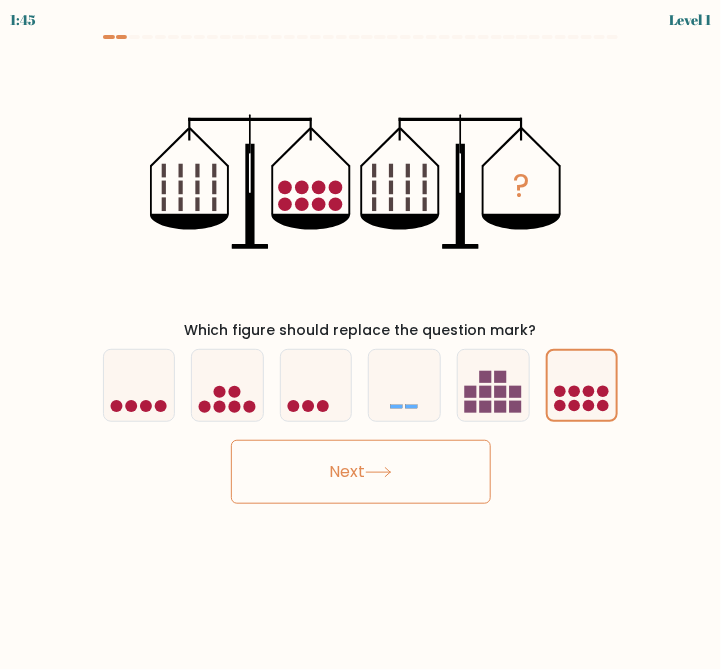 click on "Next" at bounding box center [361, 472] 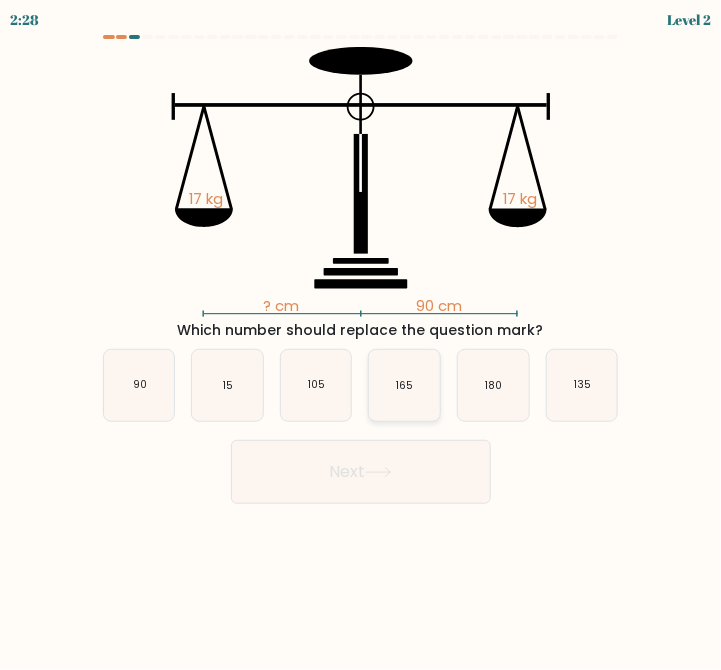 click on "165" 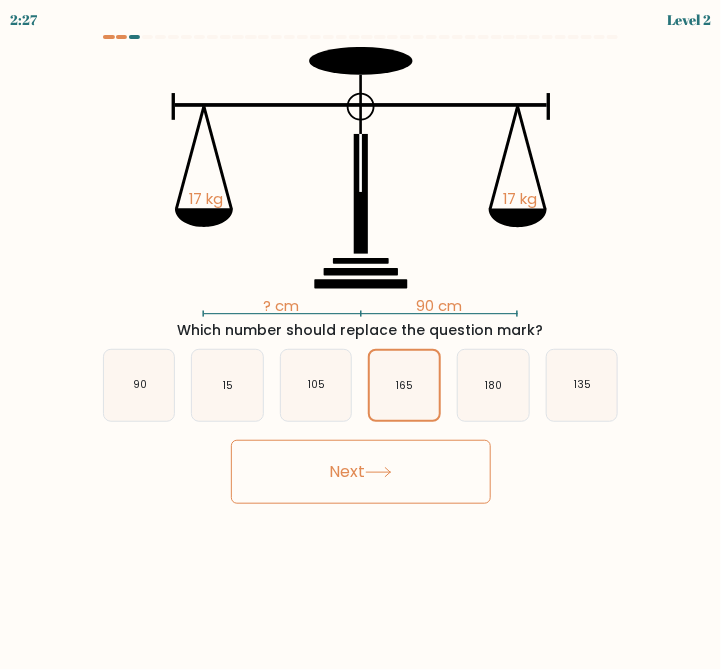 click 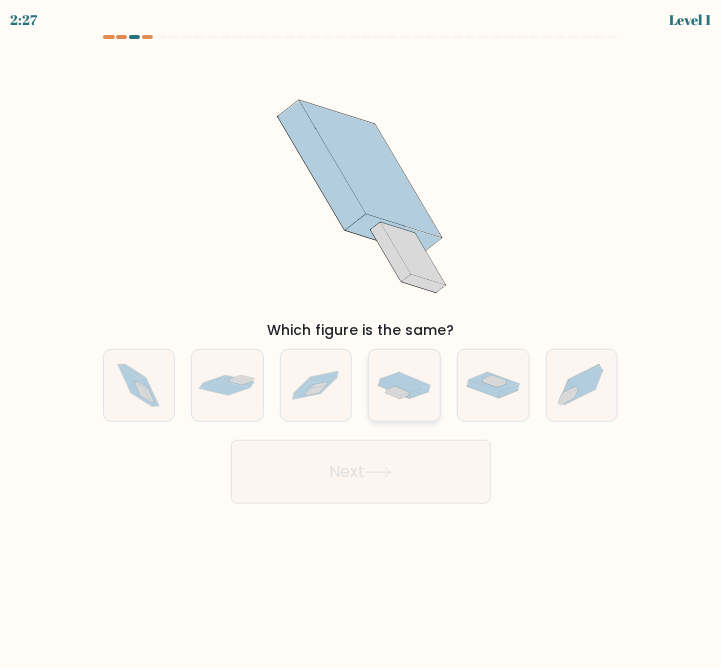 click 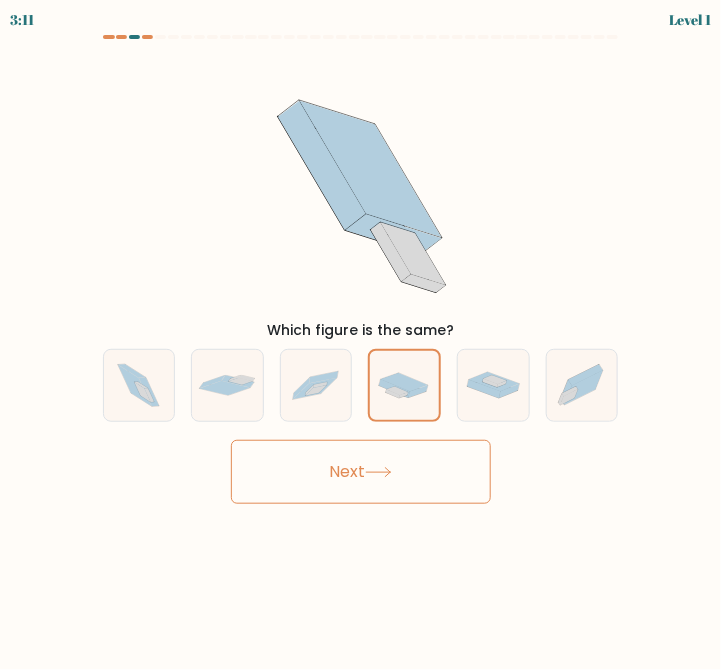 click 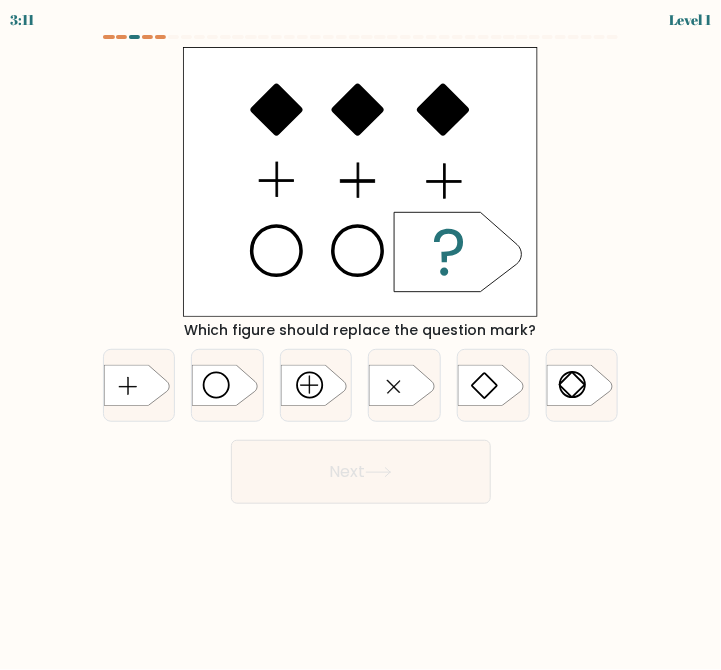 click 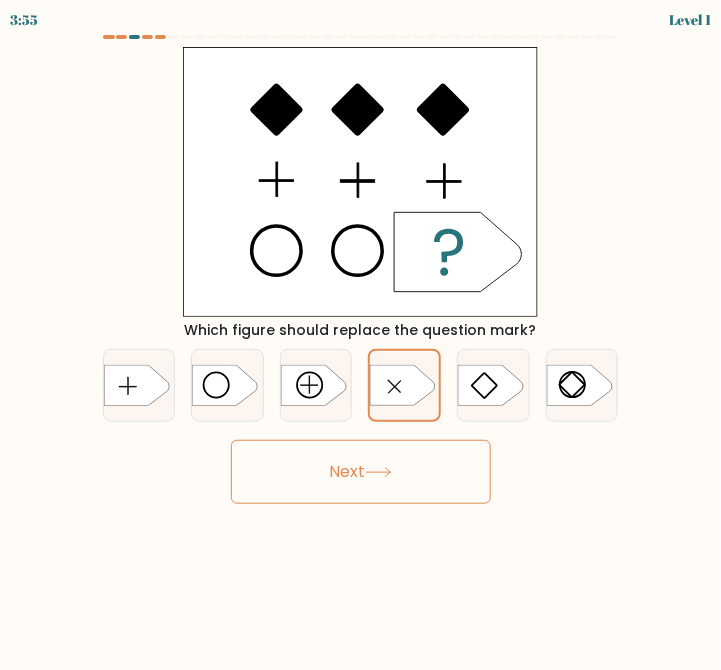 click on "Next" at bounding box center (361, 472) 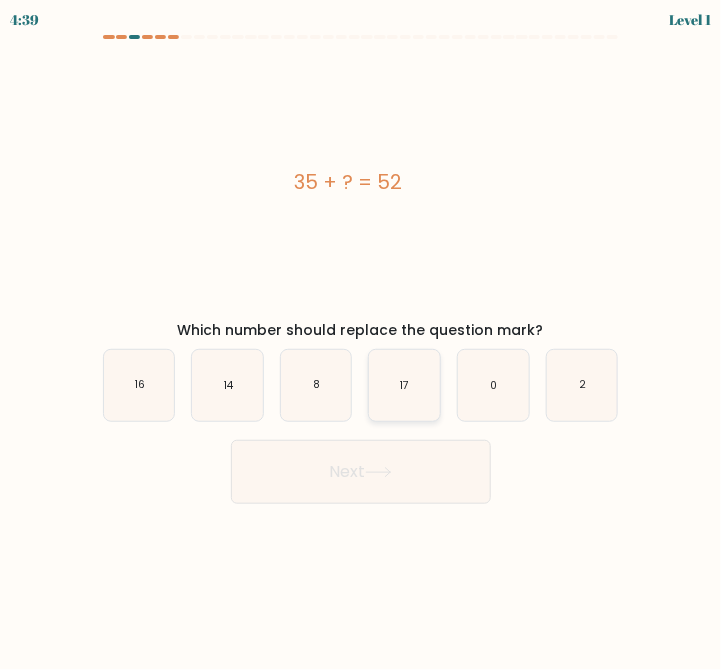 click on "17" 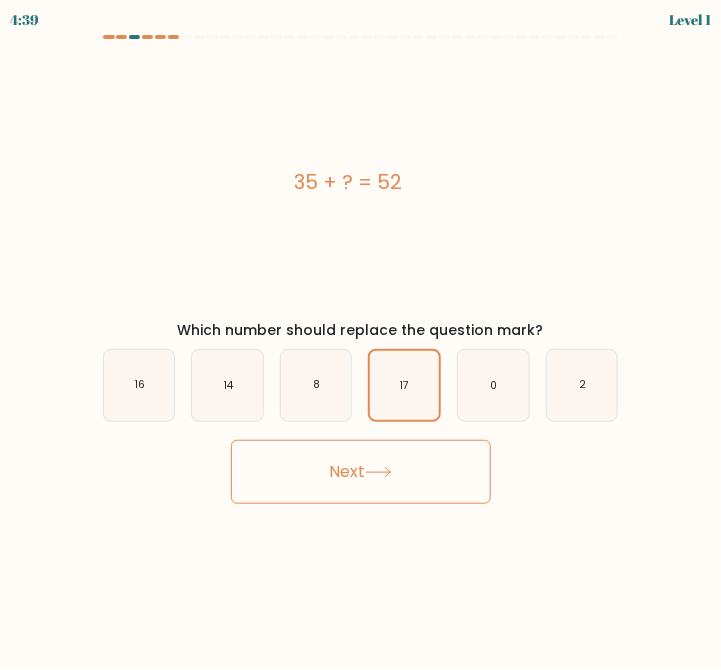 click on "Next" at bounding box center (361, 472) 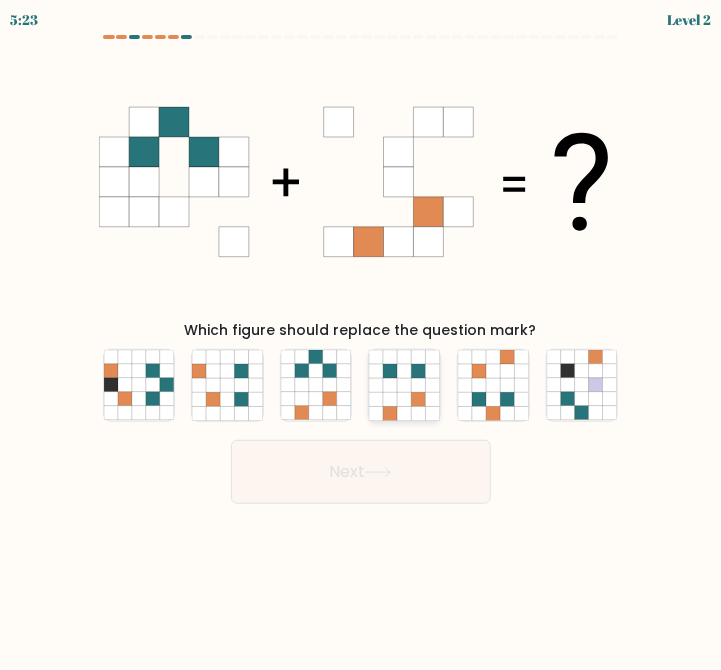 click 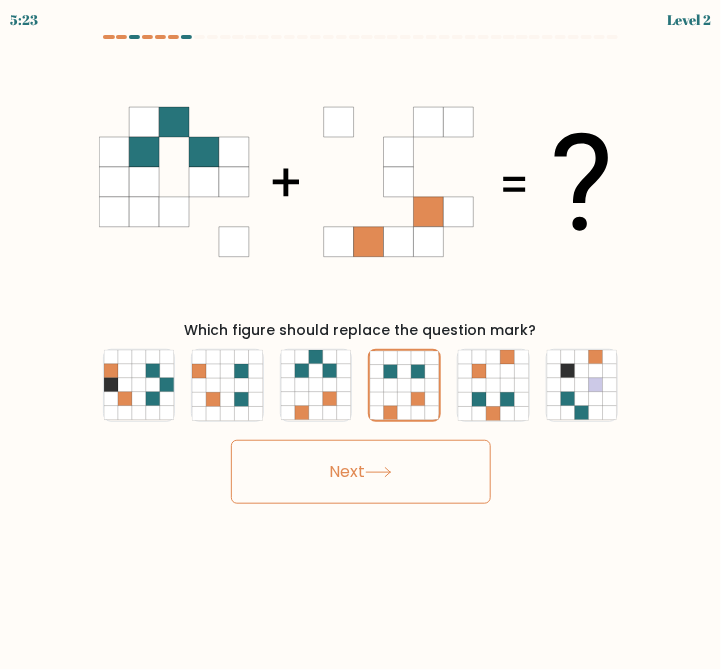 click on "Next" at bounding box center [361, 472] 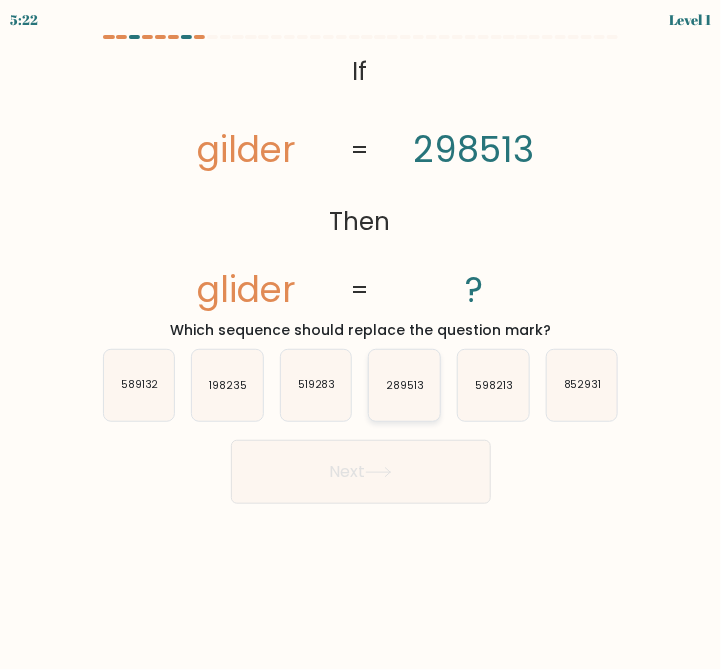 click on "289513" 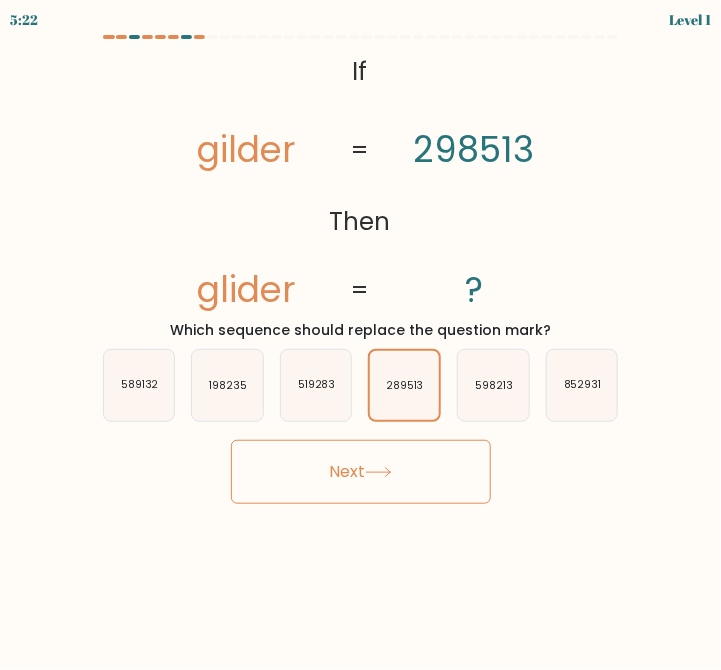 click 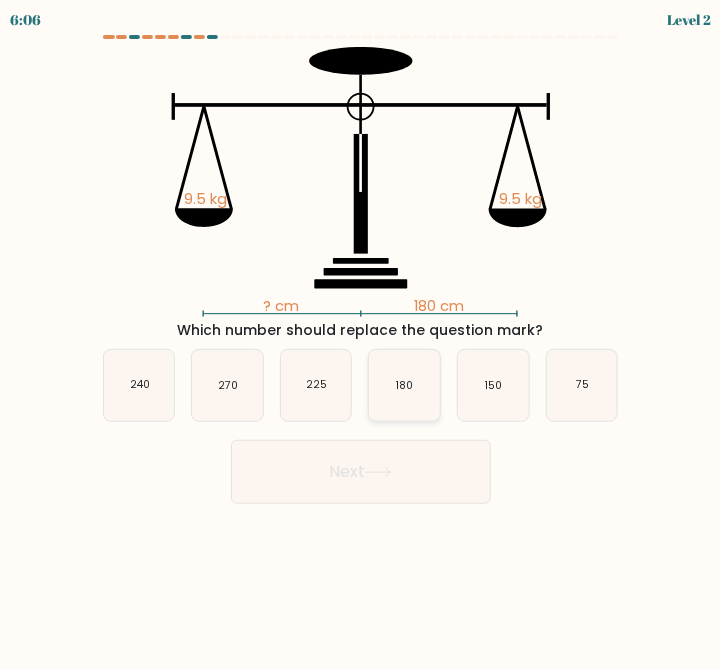 click on "180" 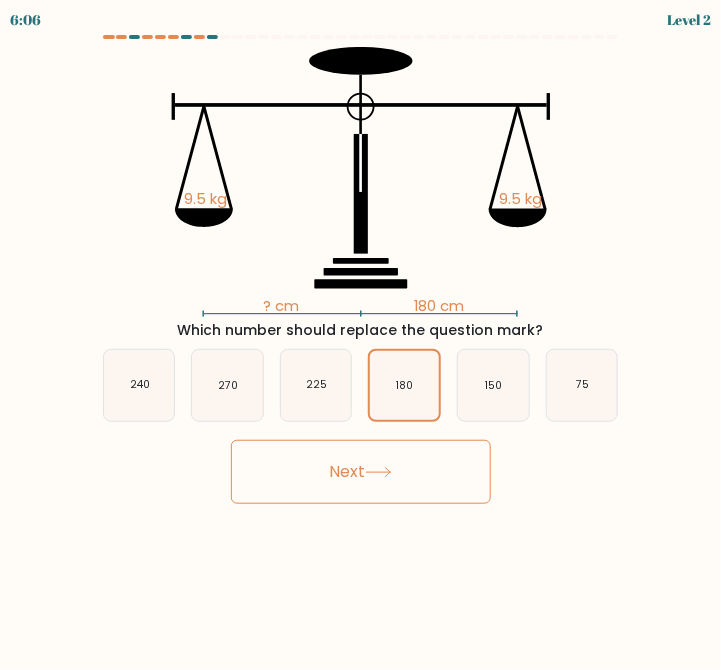 click 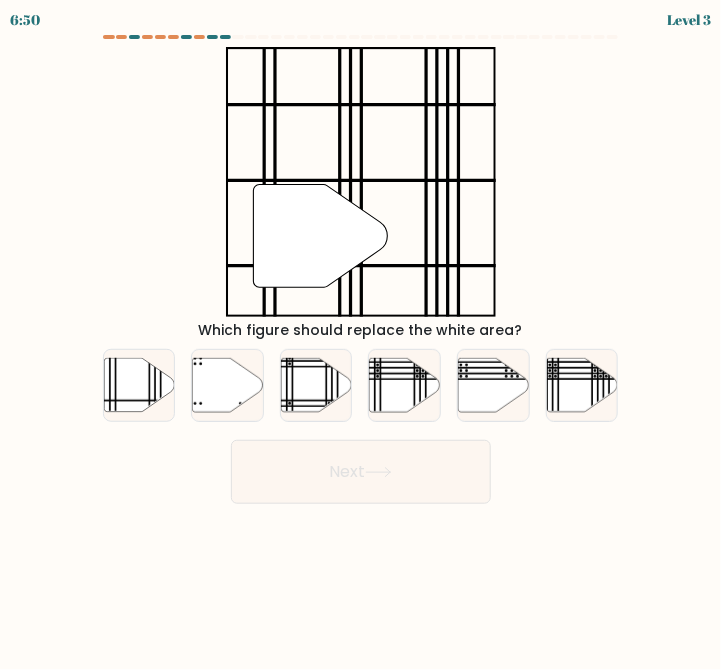click 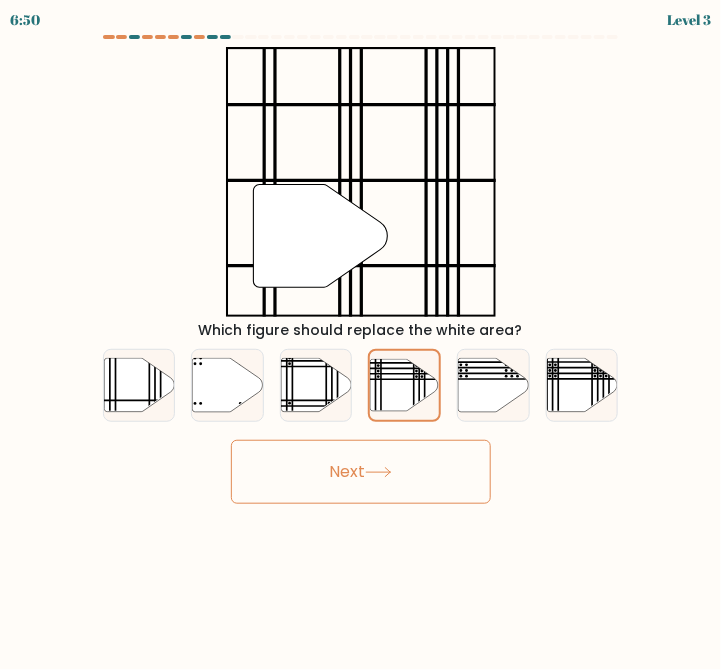 click 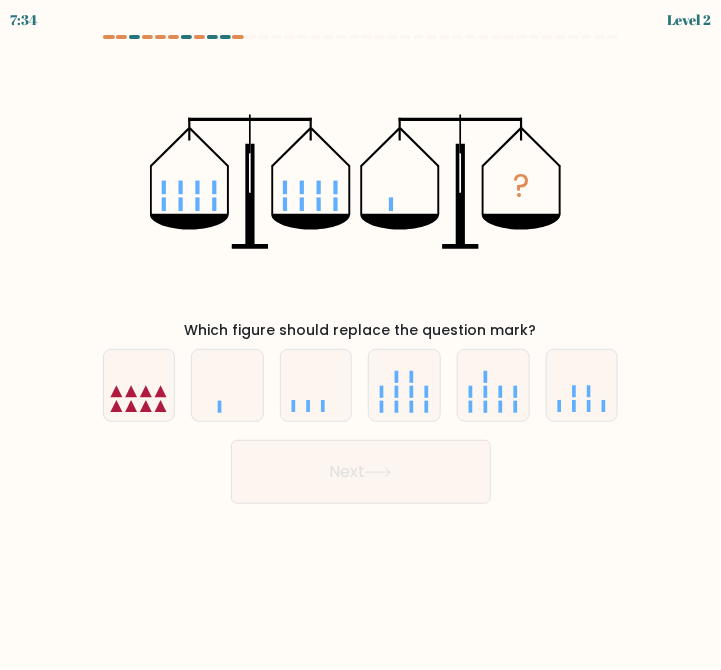 click 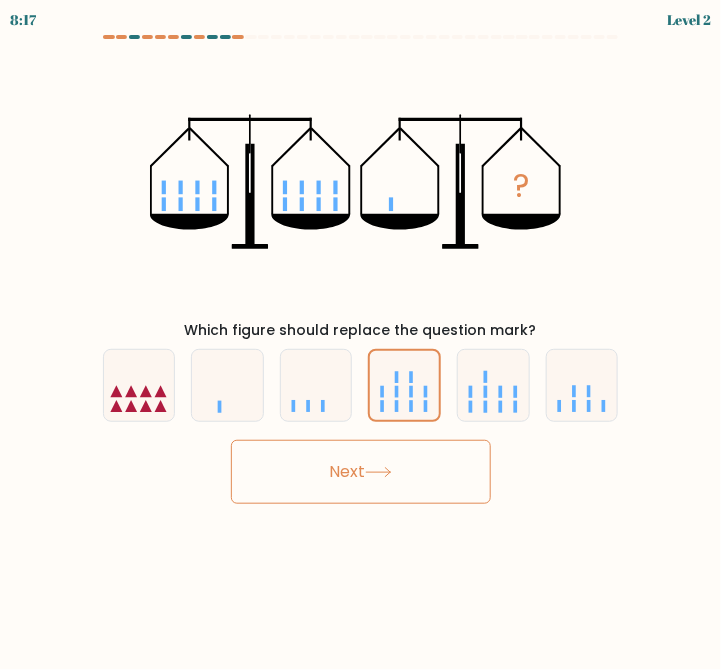 click on "?
Which figure should replace the question mark?" at bounding box center (361, 194) 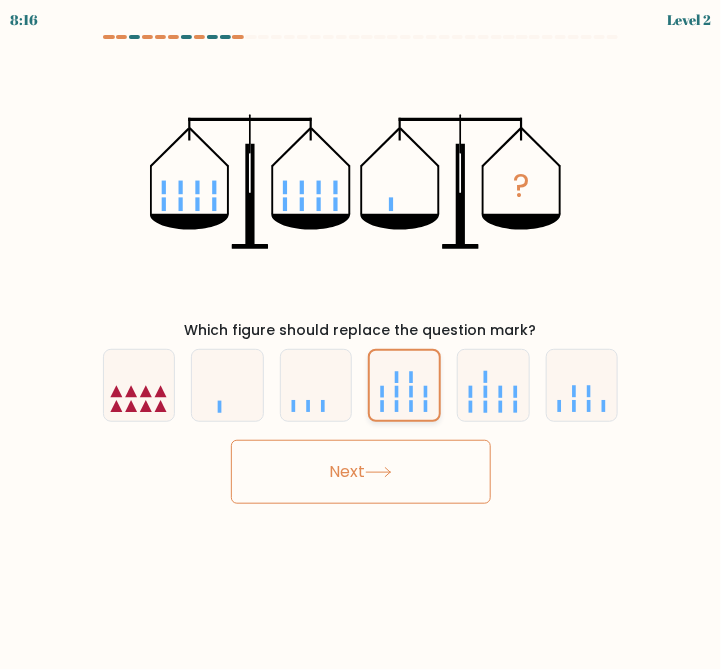click 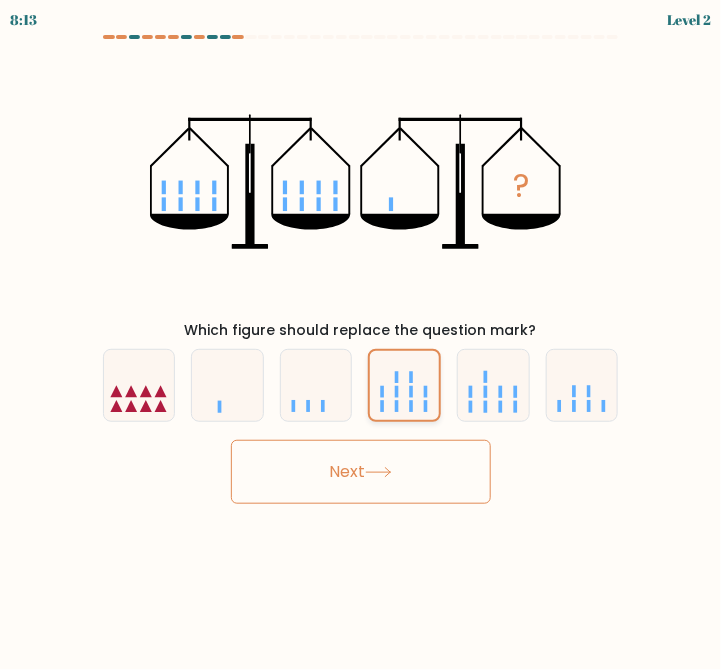 click 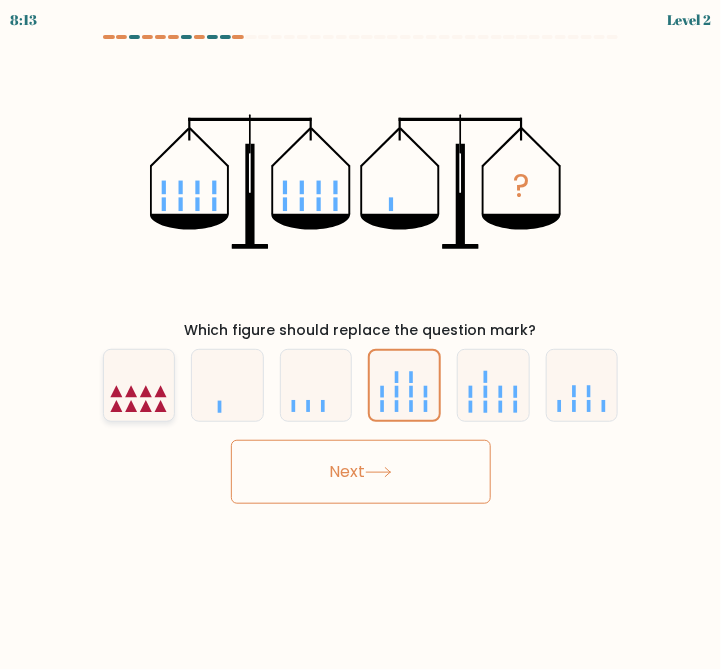 click 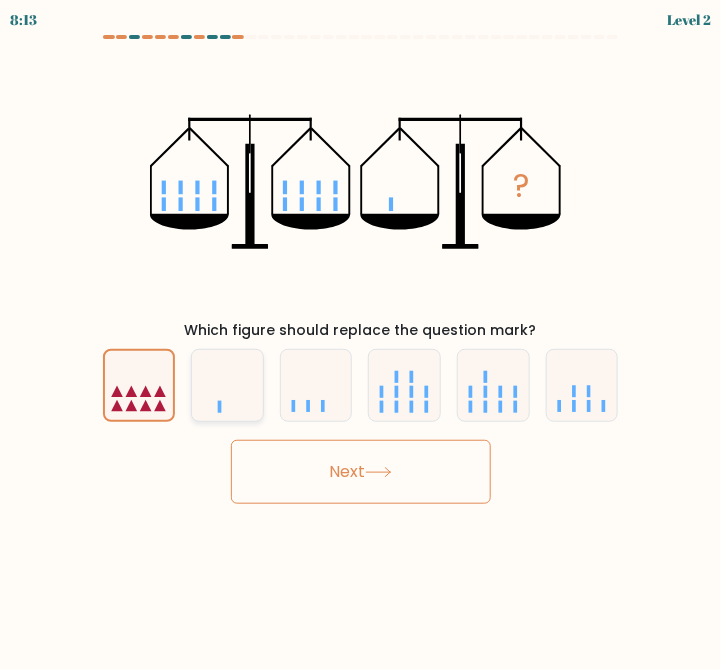 click 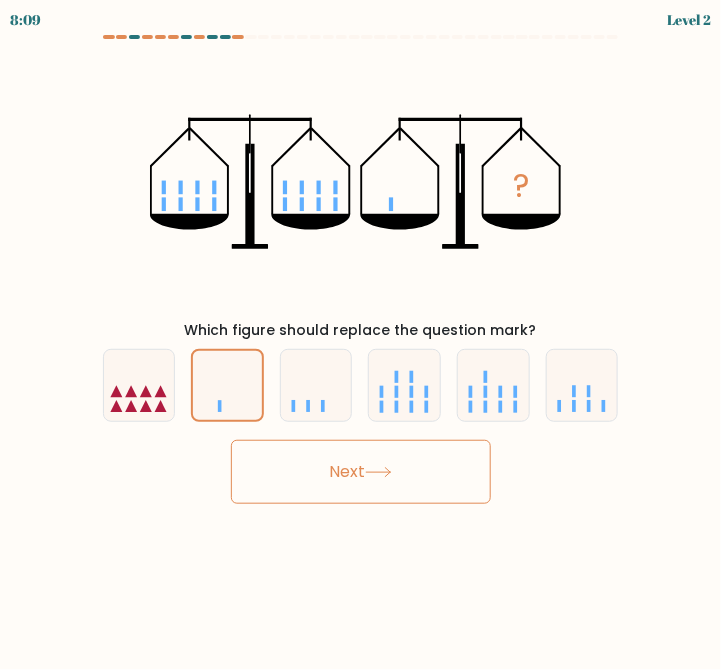 click 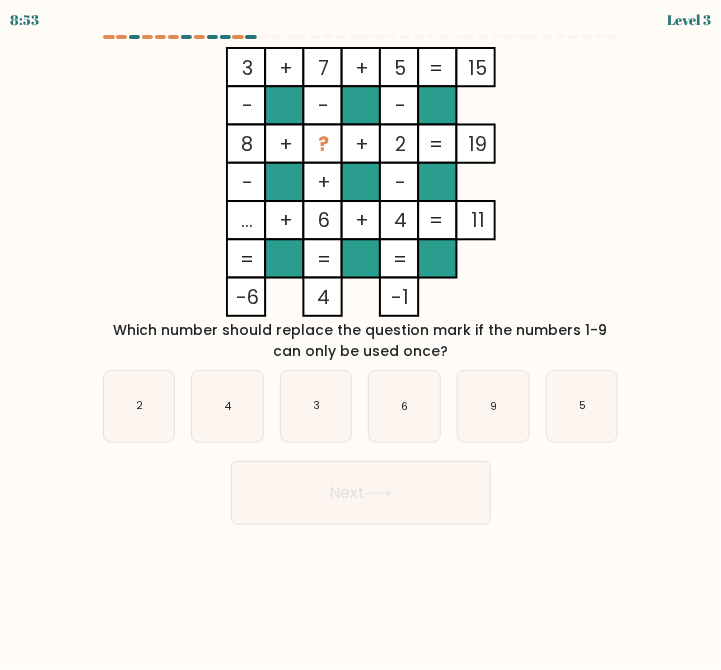 click on "Next" at bounding box center (361, 493) 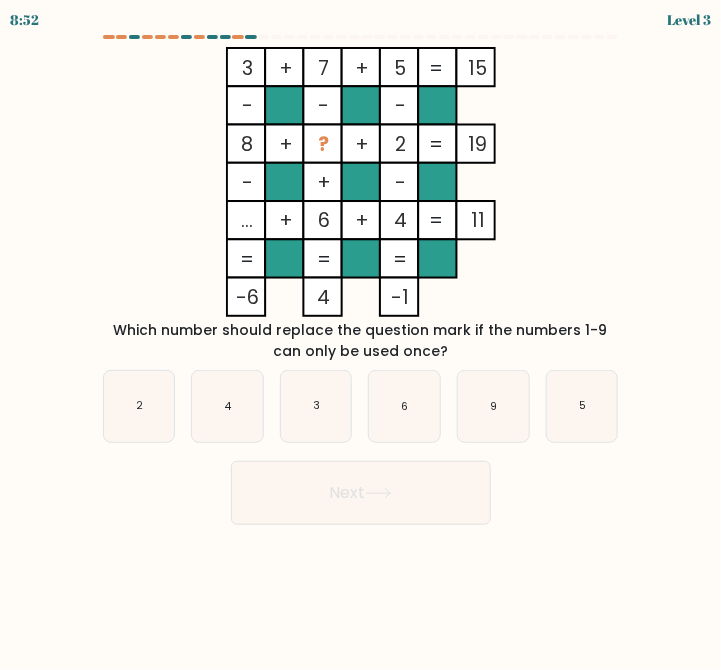 click at bounding box center (360, 280) 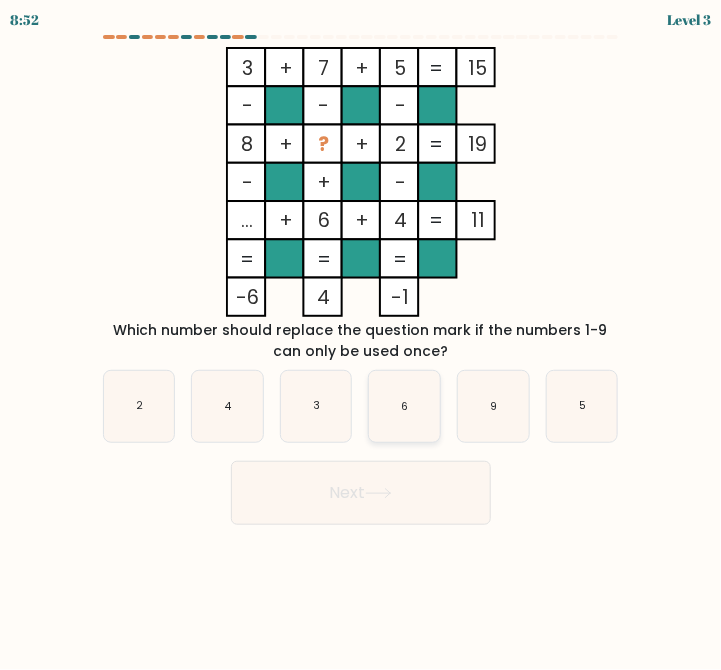 click on "6" 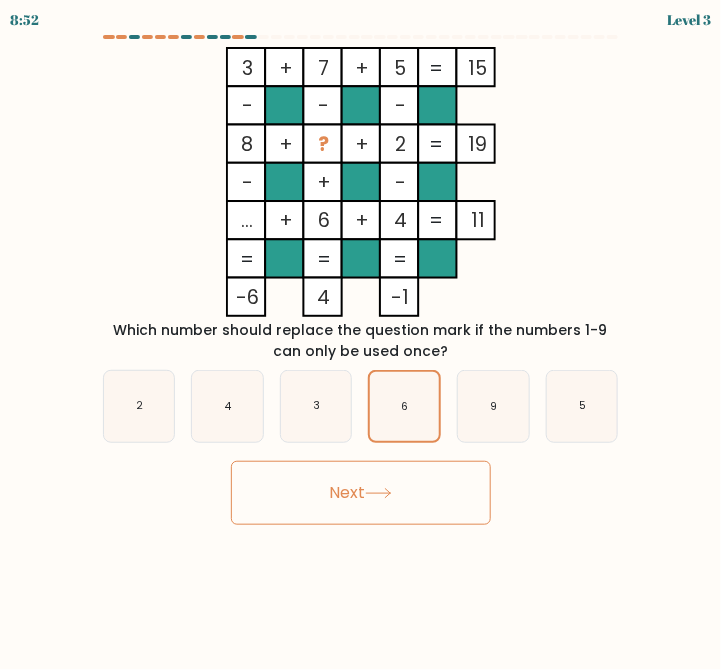 click on "Next" at bounding box center (361, 493) 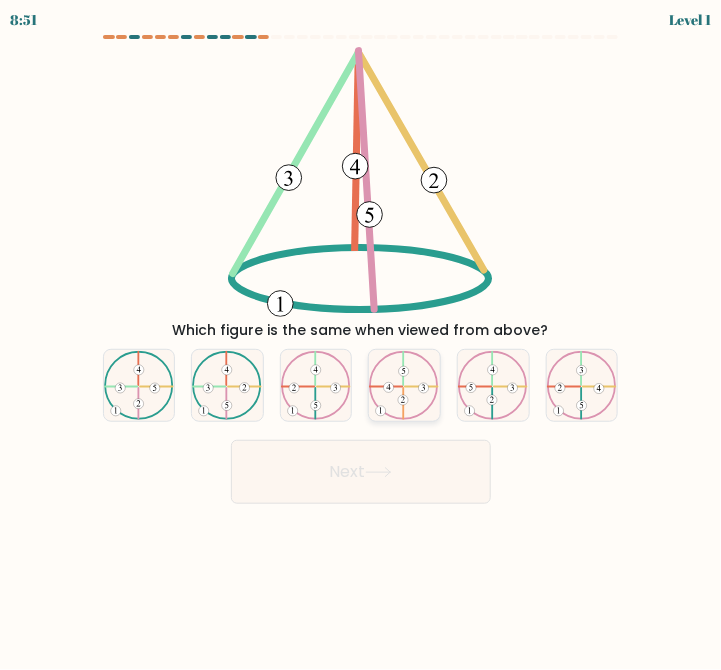 click 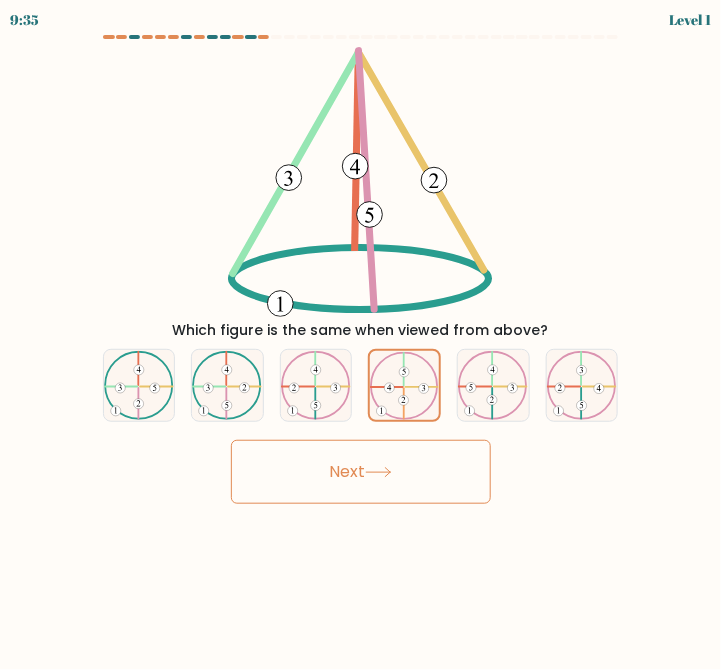 click on "Next" at bounding box center (361, 472) 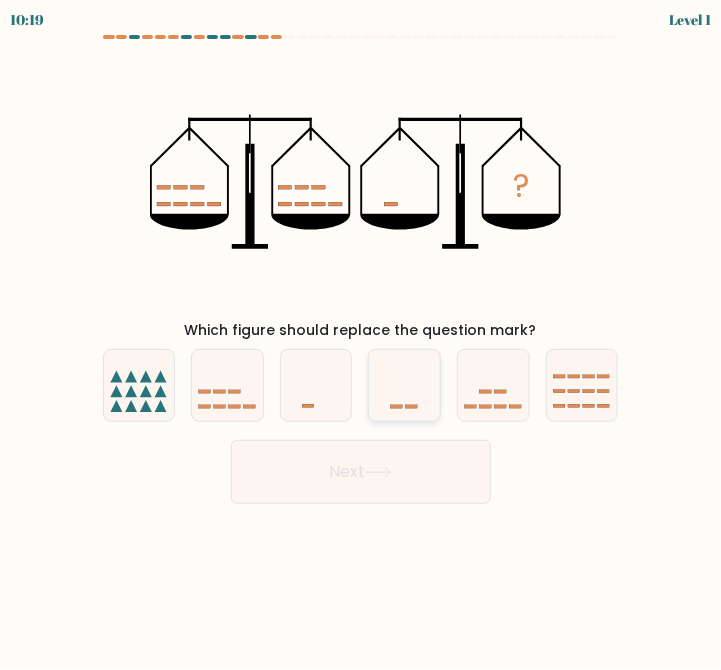click 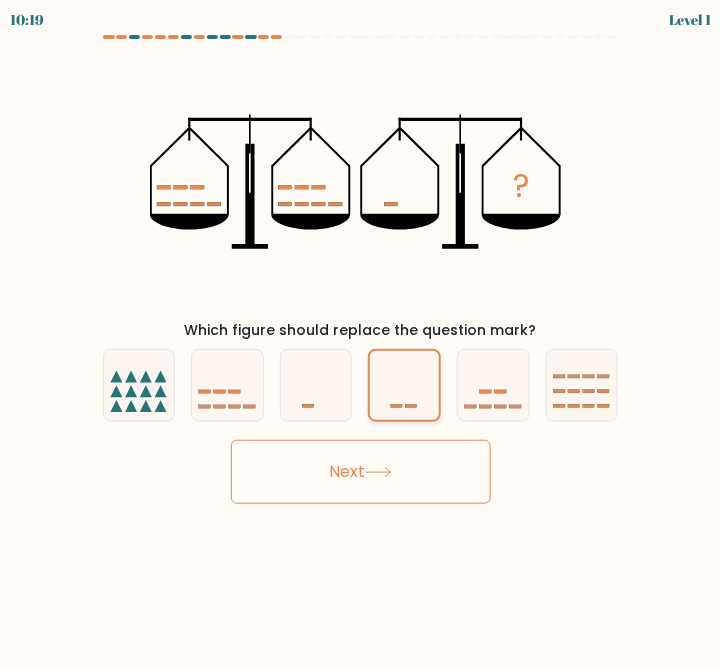 click 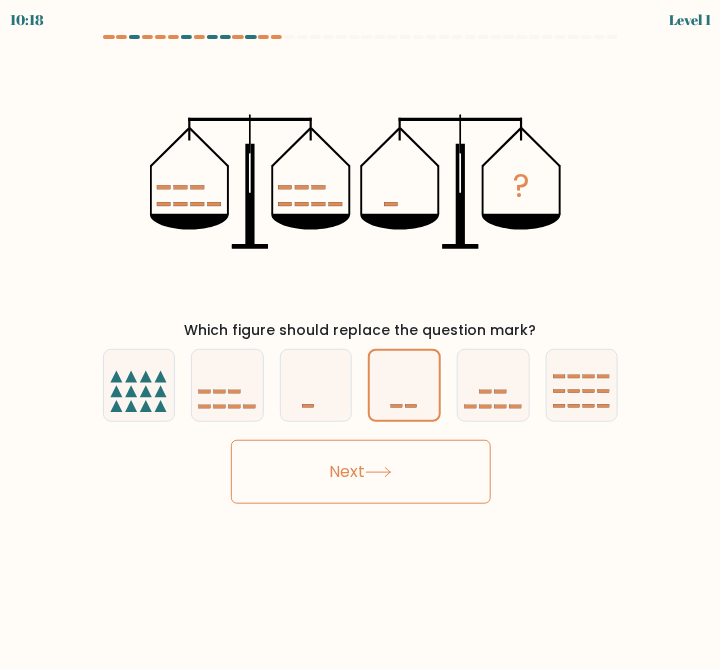 click on "?" 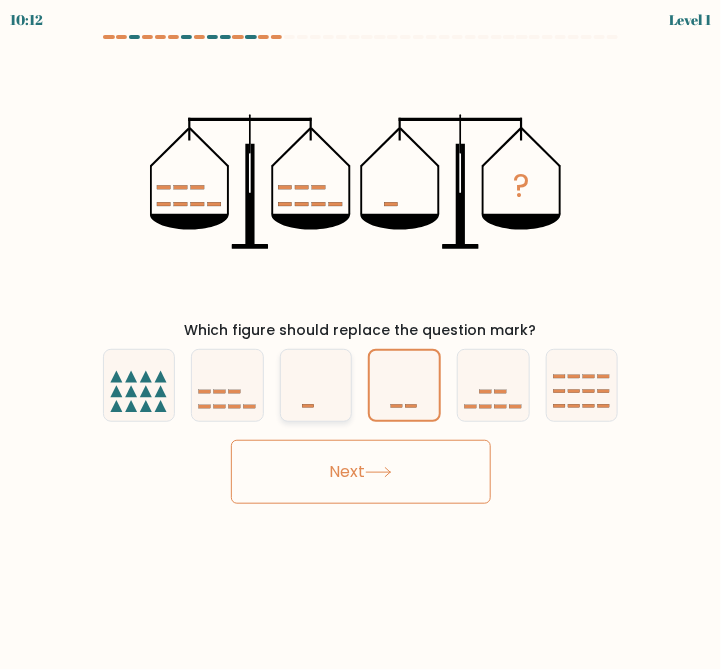 click 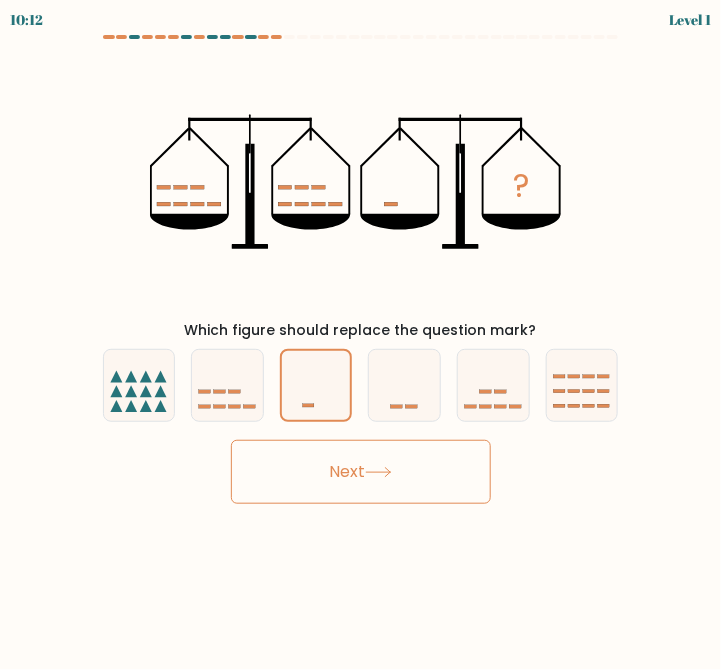 click on "Next" at bounding box center (361, 472) 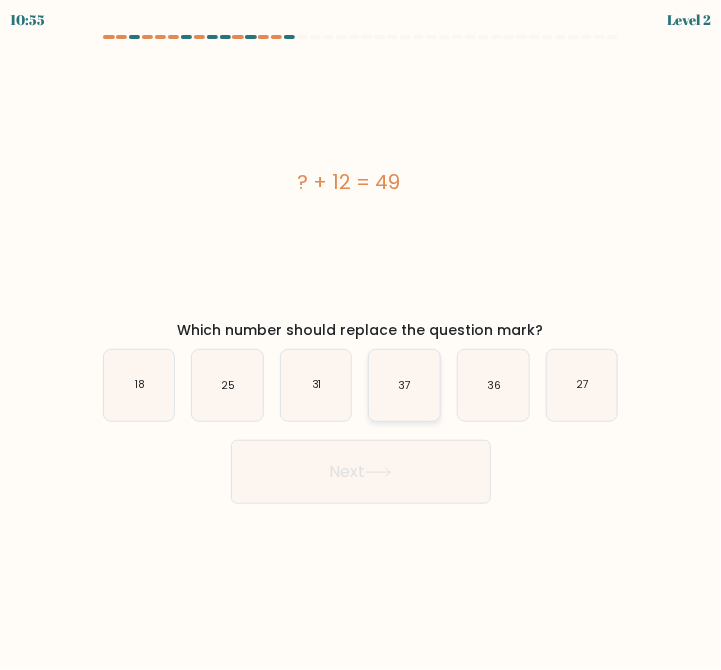 click on "37" 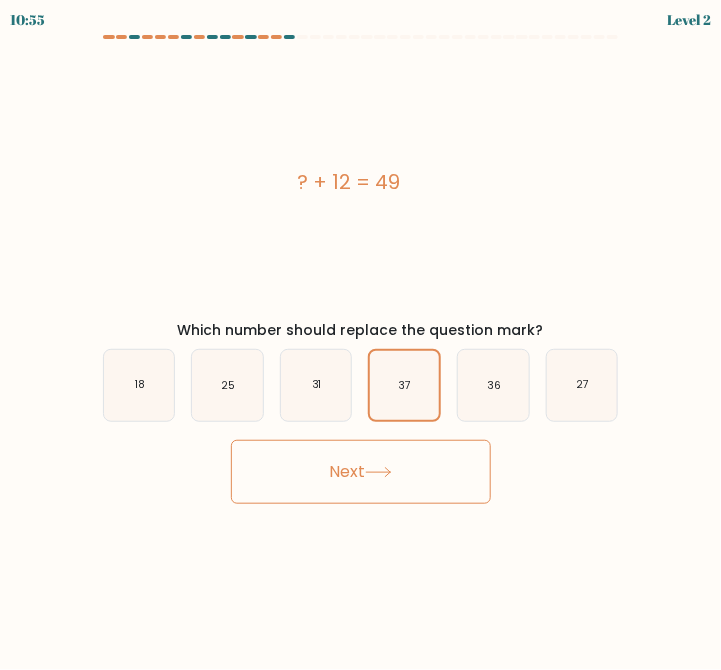click 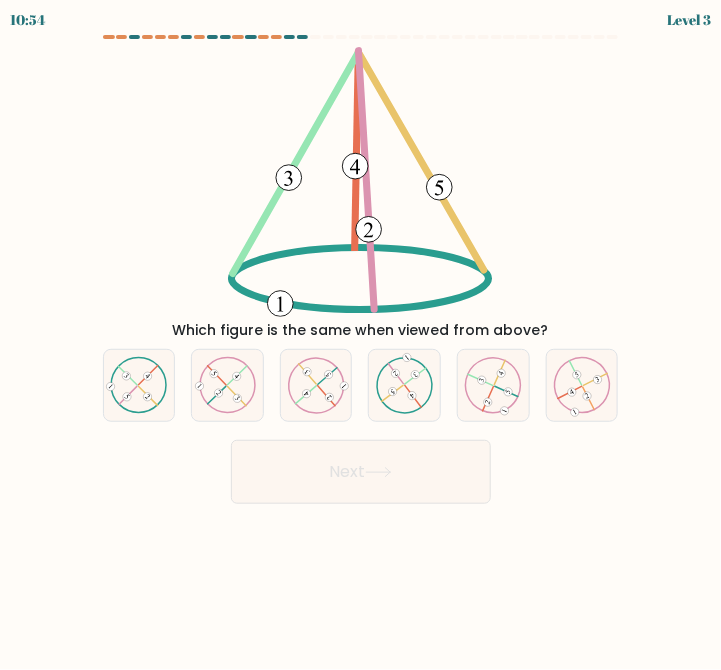 click 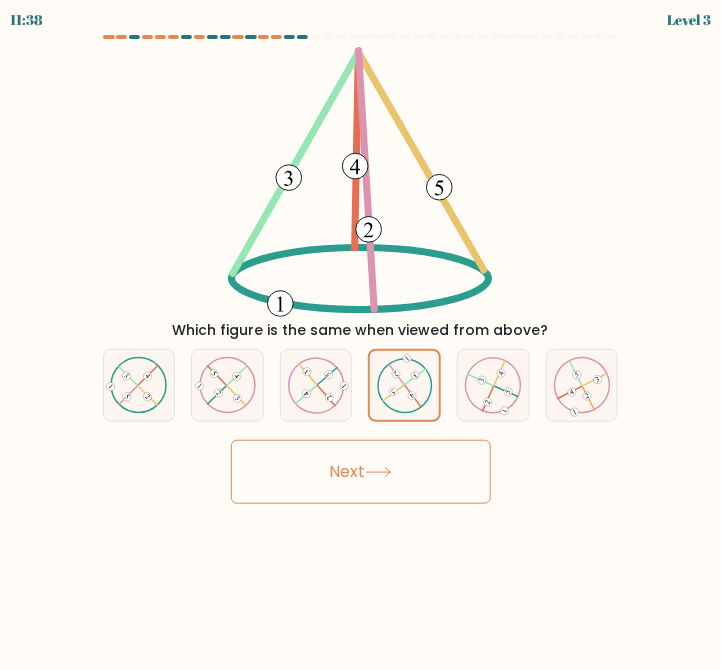 click on "Next" at bounding box center (361, 472) 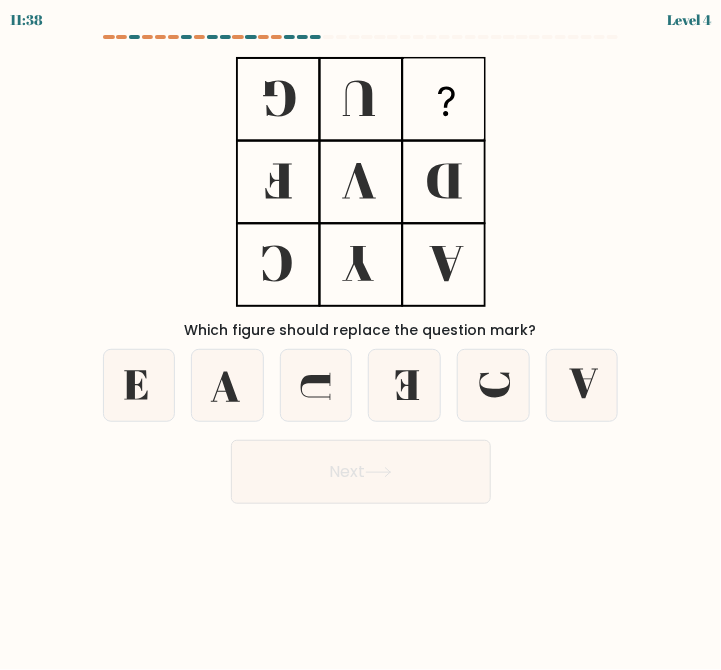 click 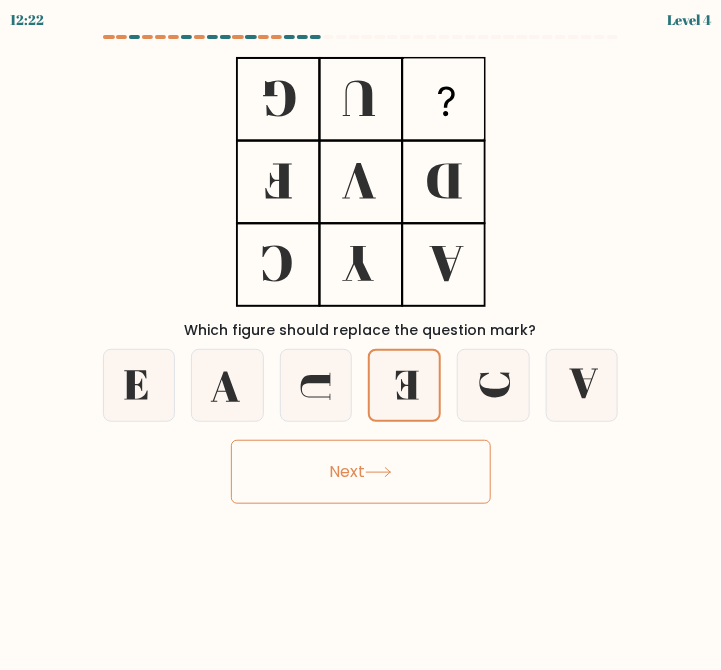 click on "Next" at bounding box center (361, 472) 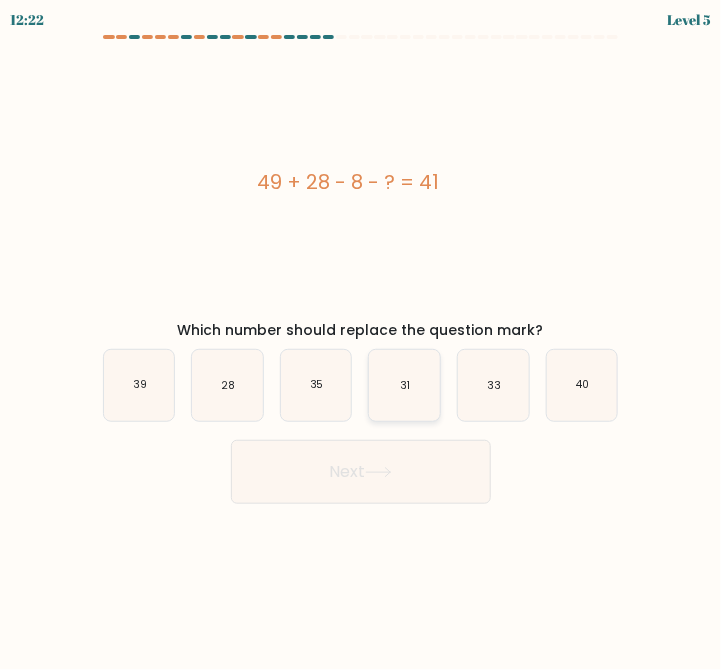 click on "31" 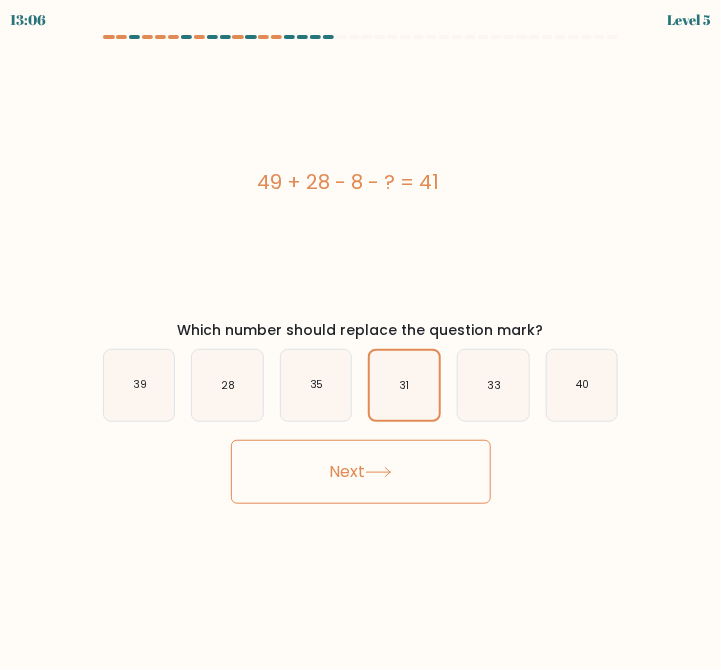 click on "Next" at bounding box center [361, 472] 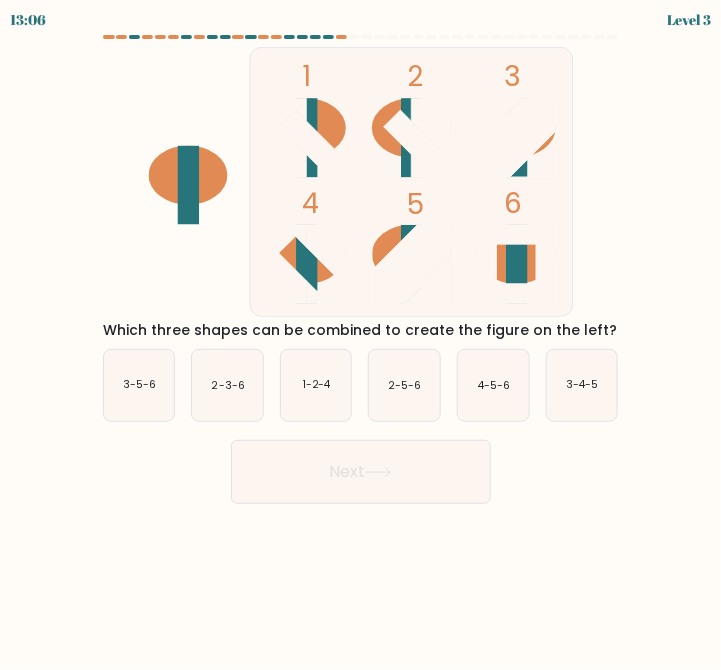 click on "2-5-6" 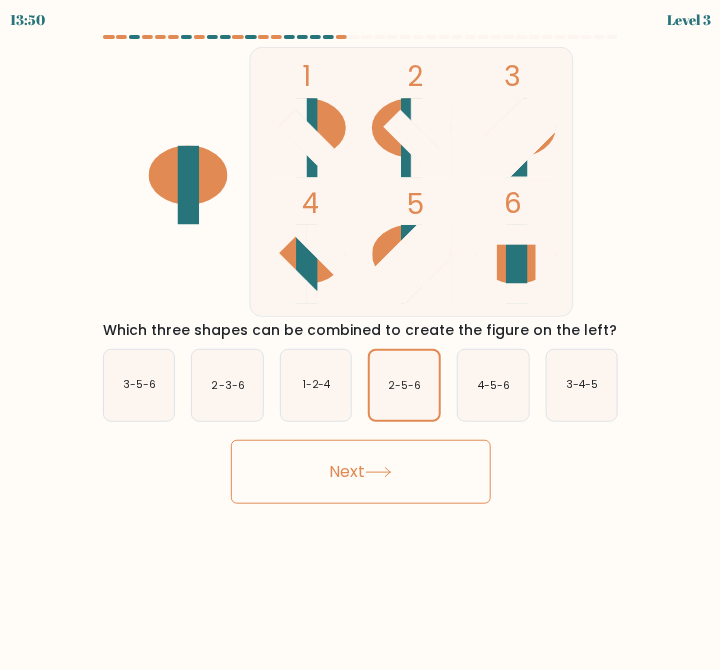 click on "Next" at bounding box center (361, 472) 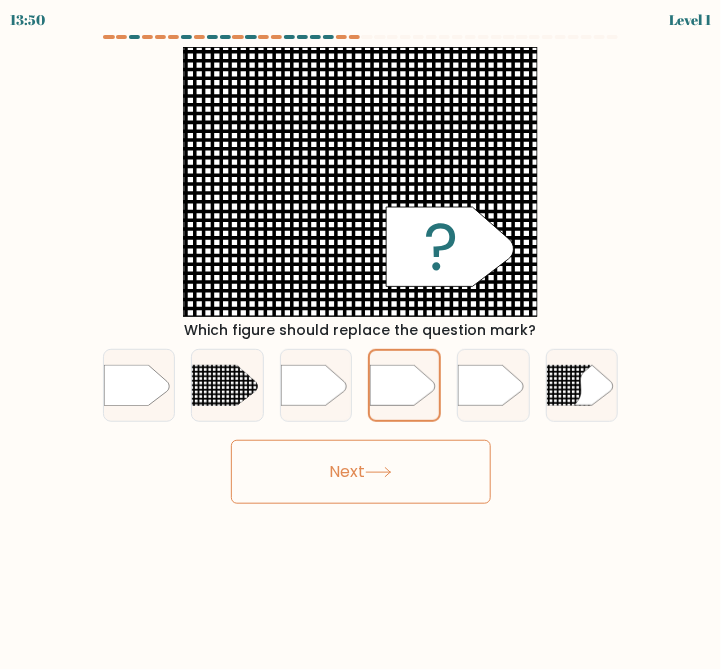 click on "Next" at bounding box center (361, 472) 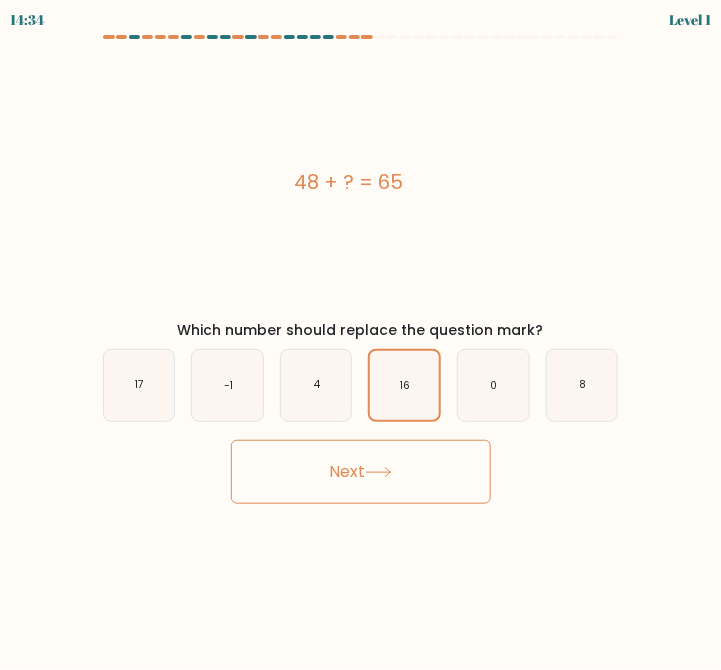 click on "Next" at bounding box center [361, 472] 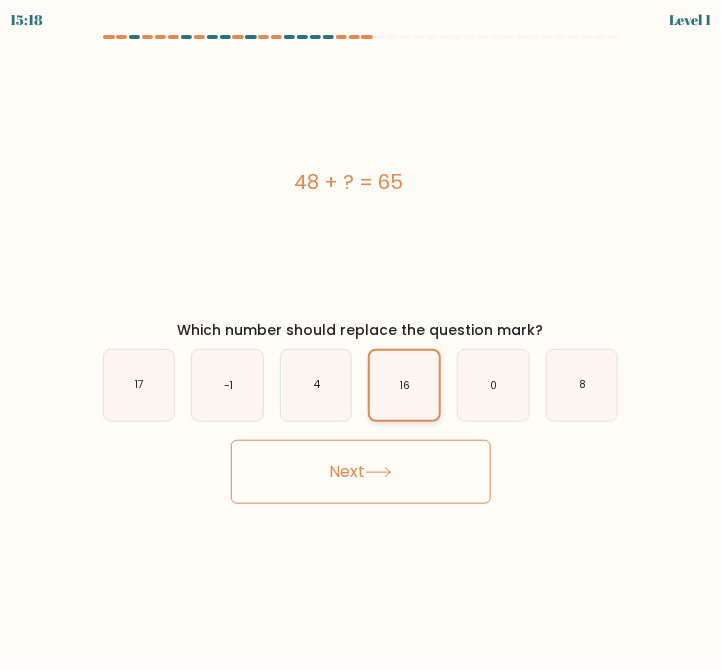 click on "16" 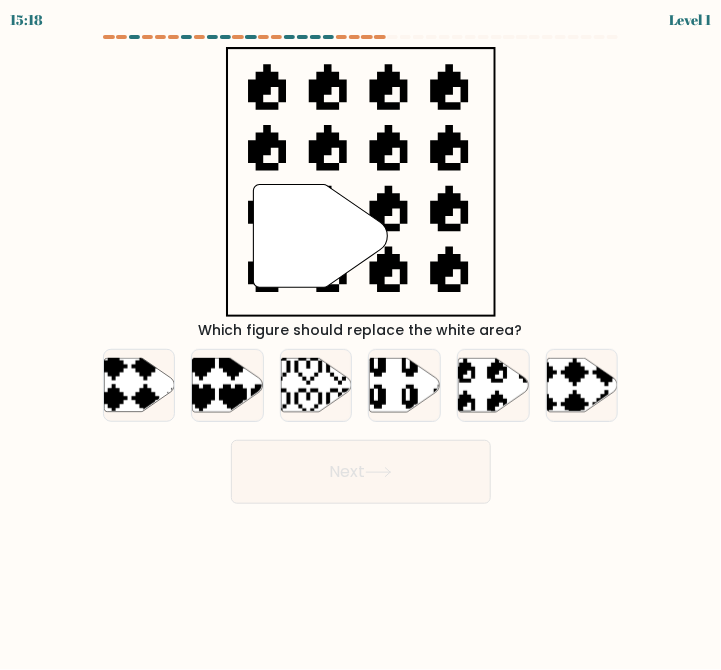click on "Next" at bounding box center [361, 472] 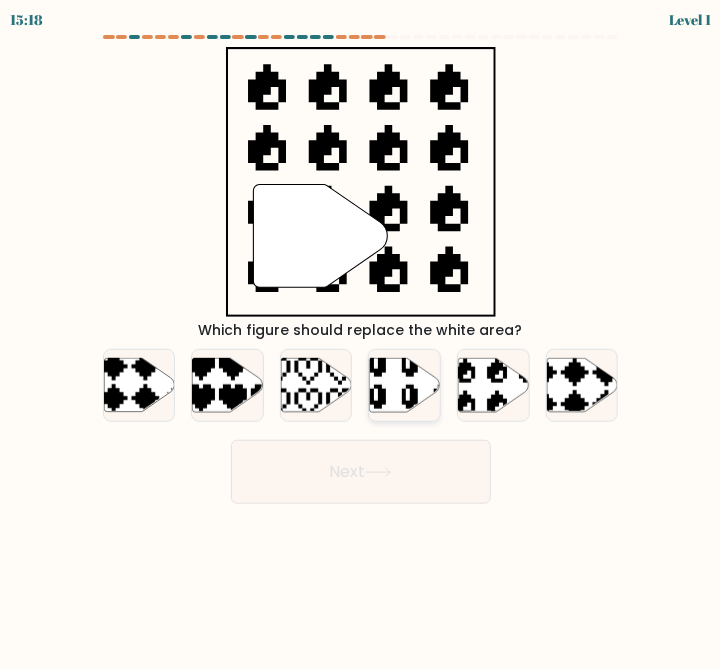 click 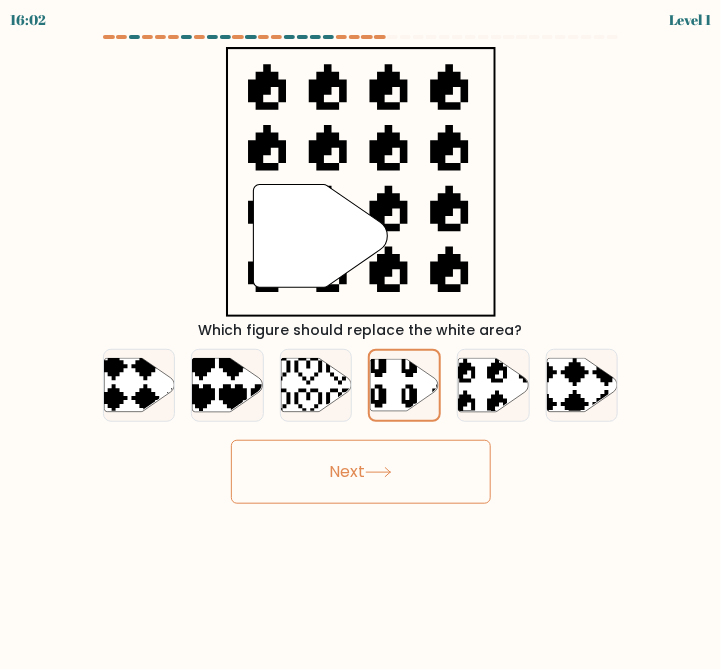 click on "Next" at bounding box center [361, 472] 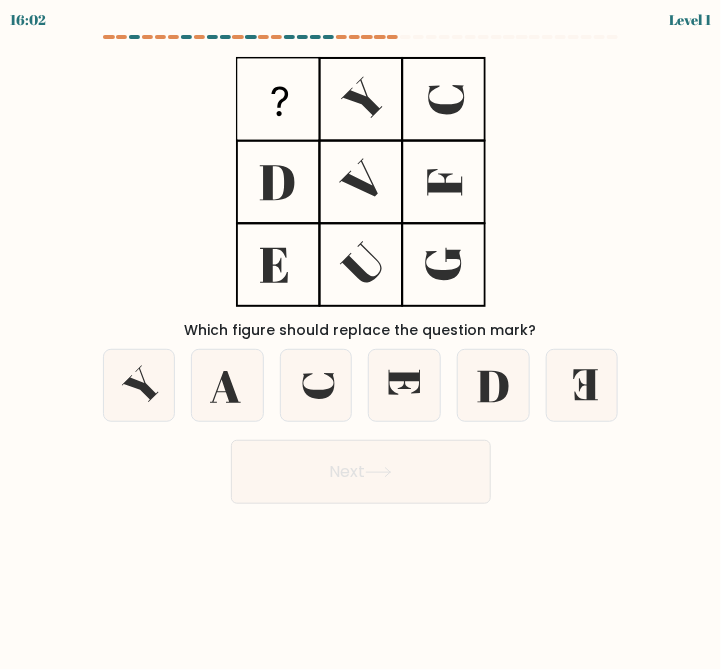 click 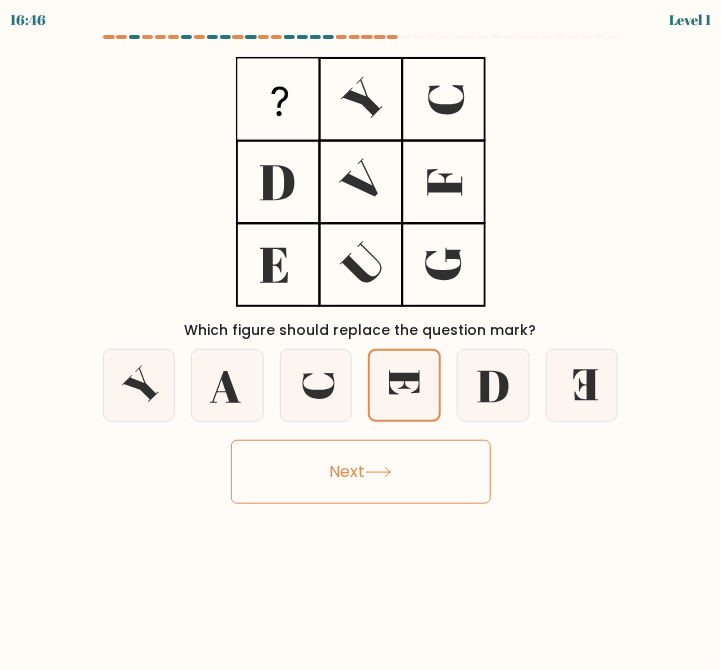 click 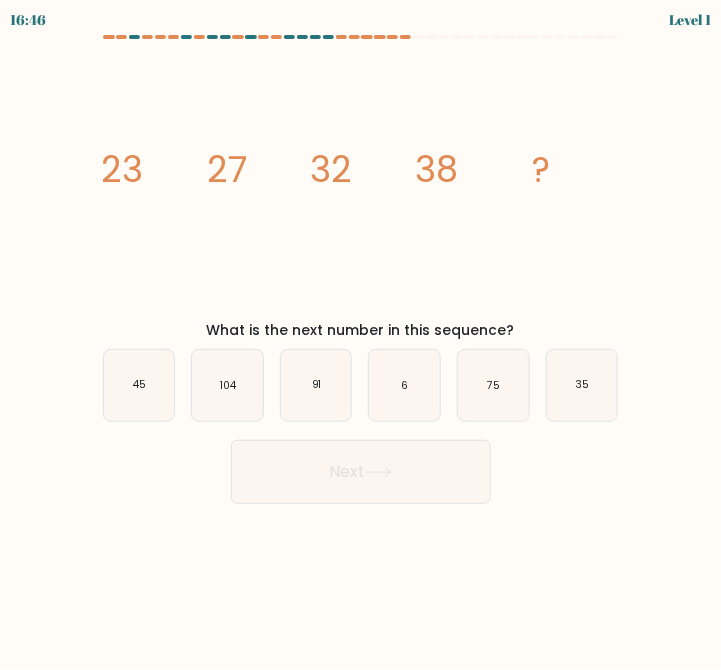 click on "6" 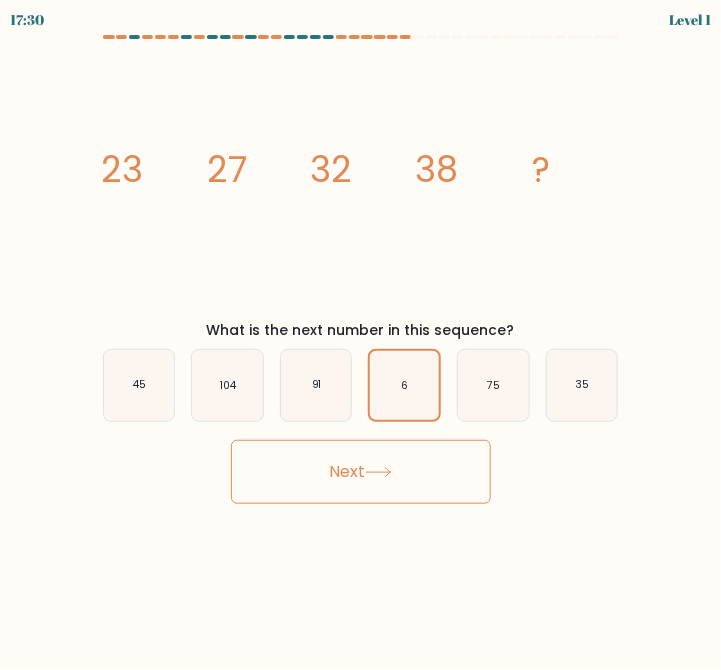 click 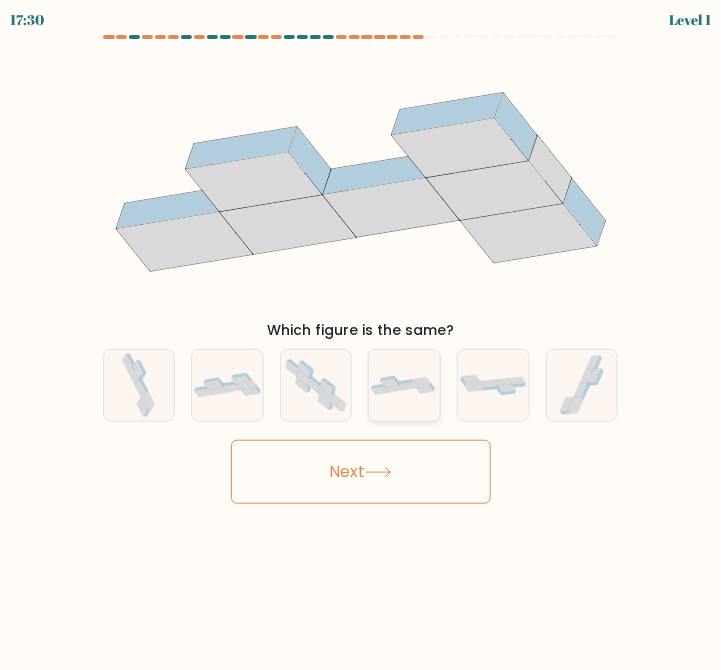 click at bounding box center (404, 385) 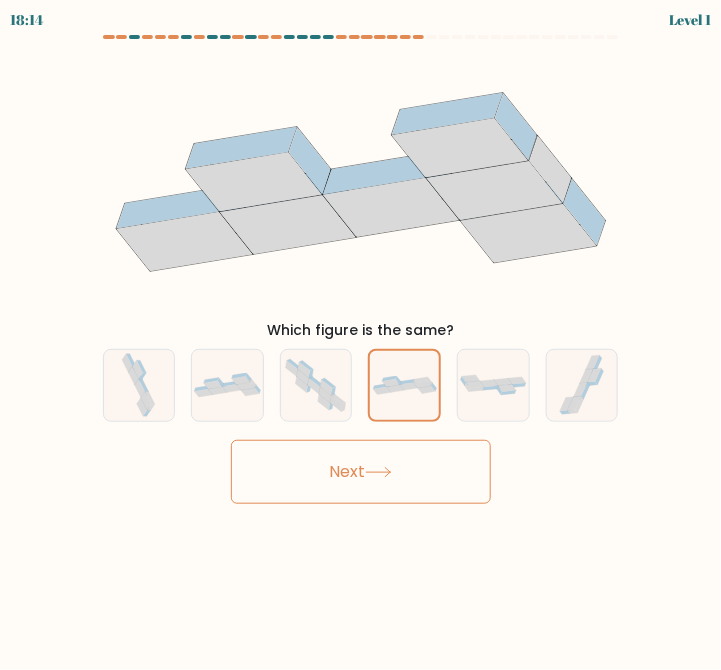 click on "Next" at bounding box center (361, 472) 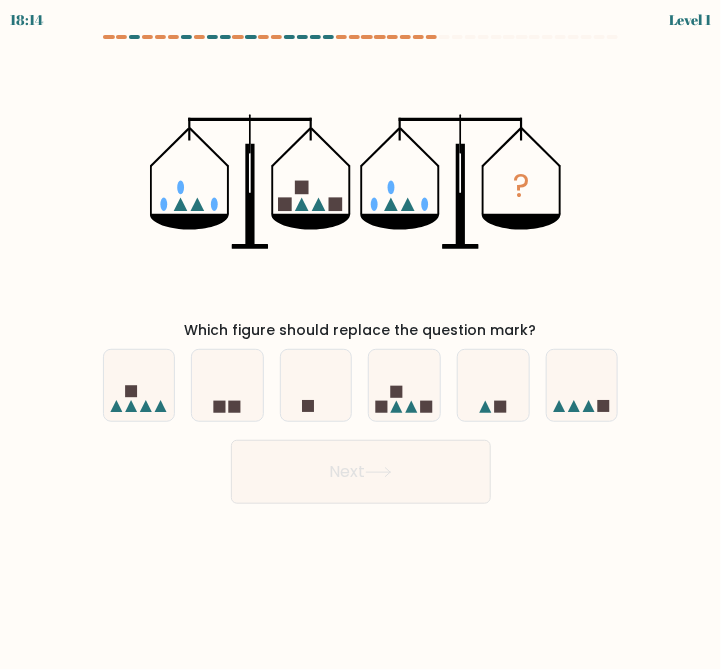 click 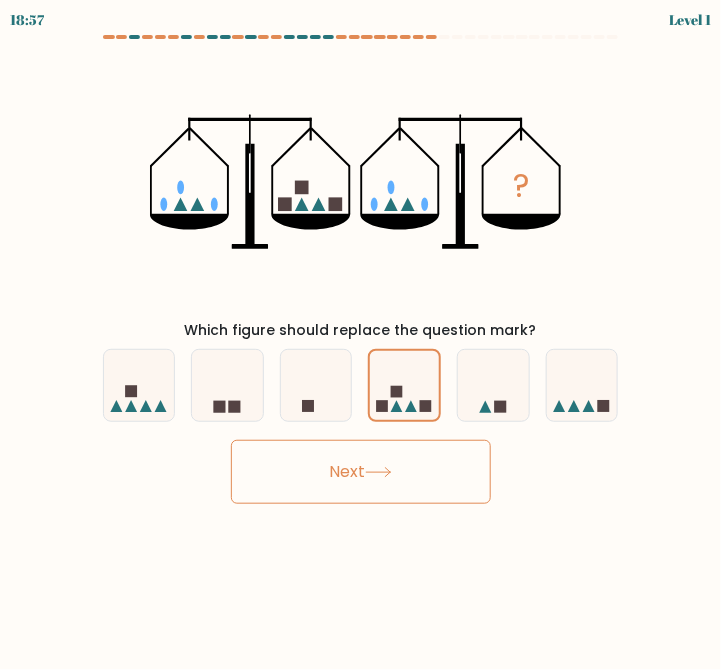click on "?" 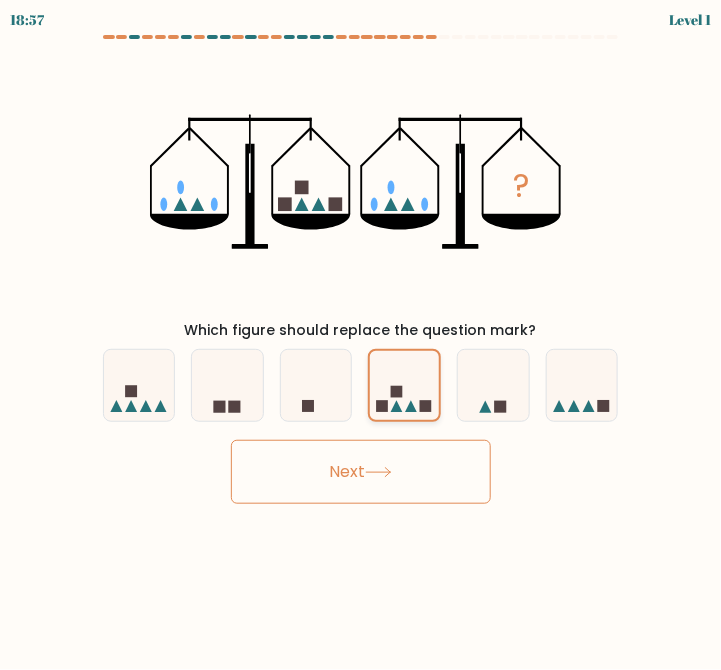 click 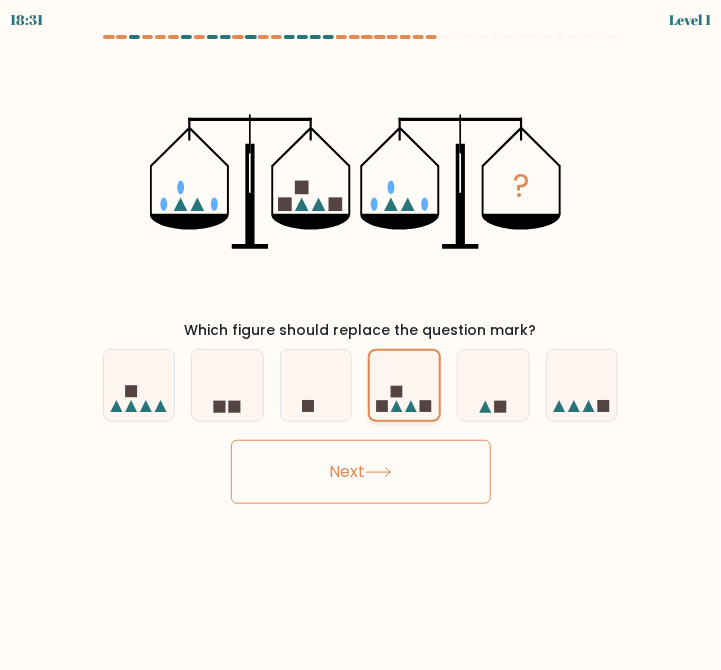 click 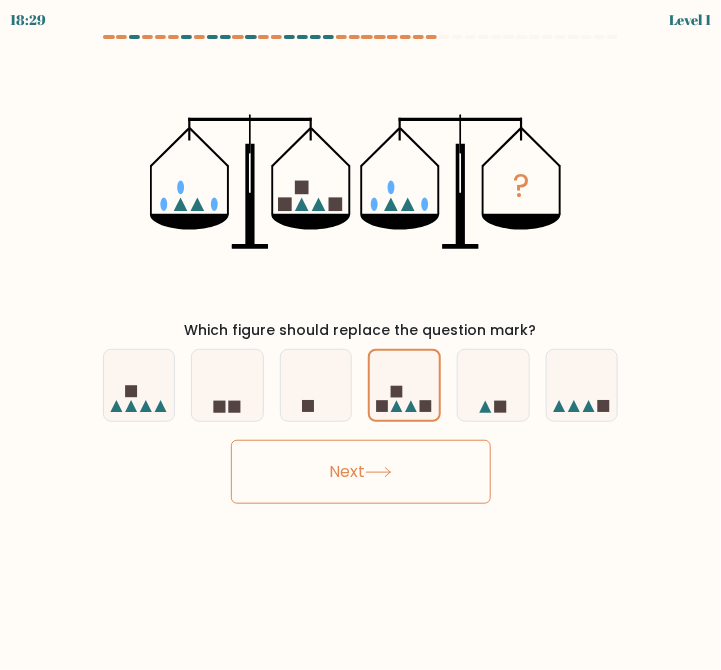 click on "Next" at bounding box center (361, 472) 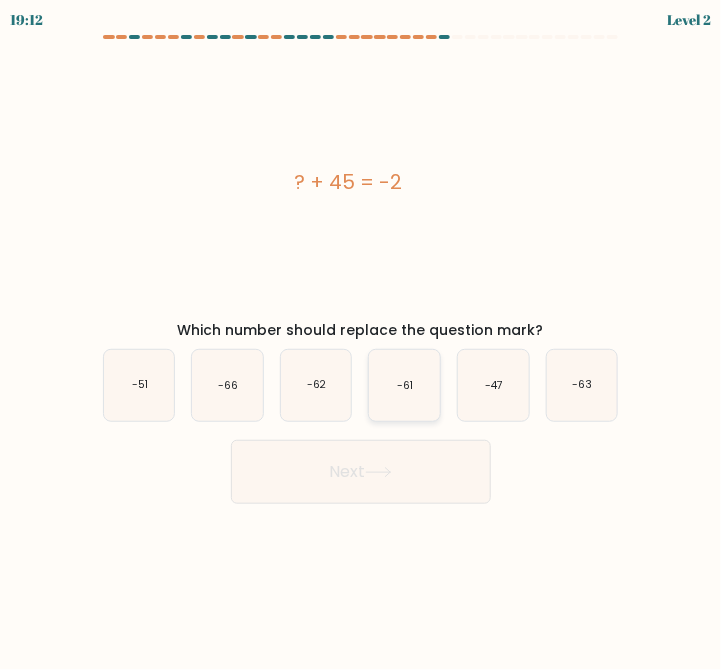 click on "-61" 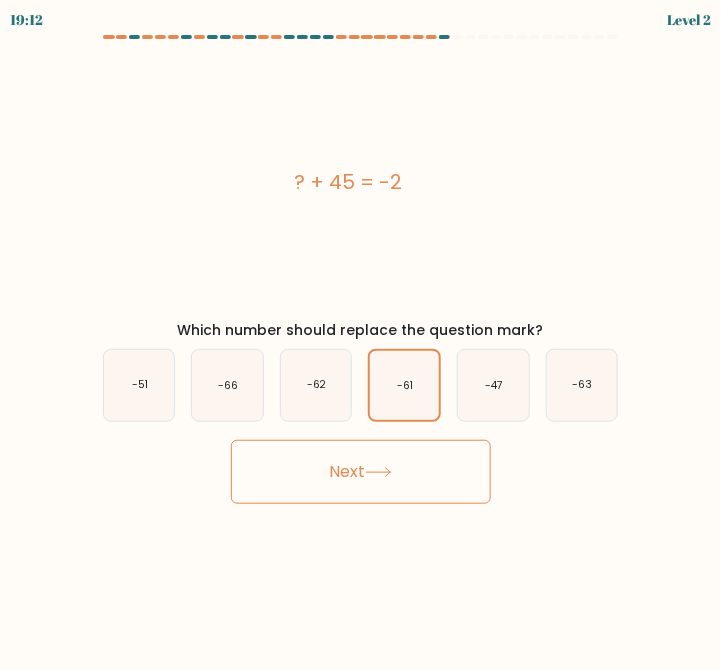 click on "Next" at bounding box center [361, 472] 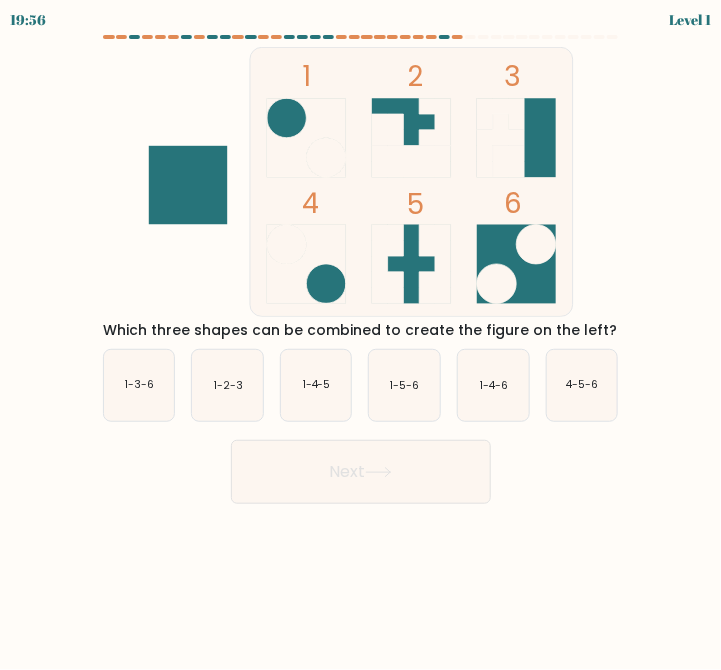 click on "Next" at bounding box center [361, 467] 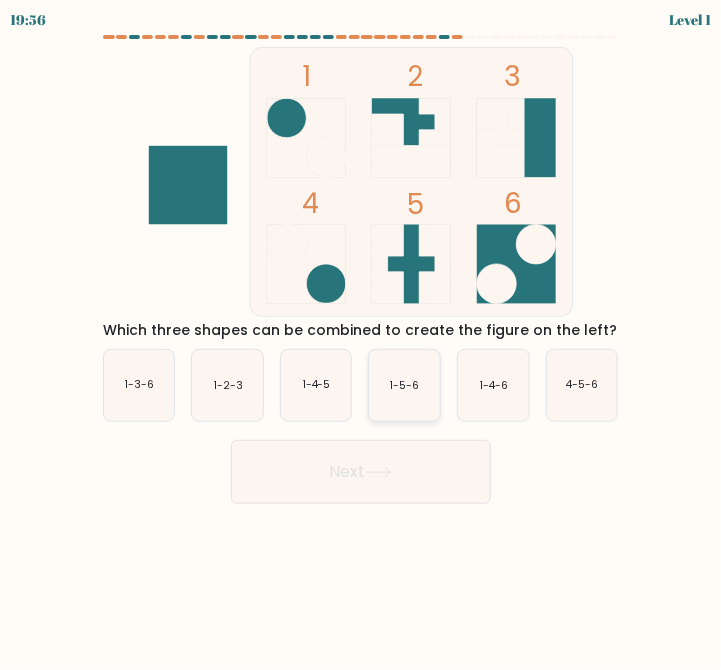 click on "1-5-6" 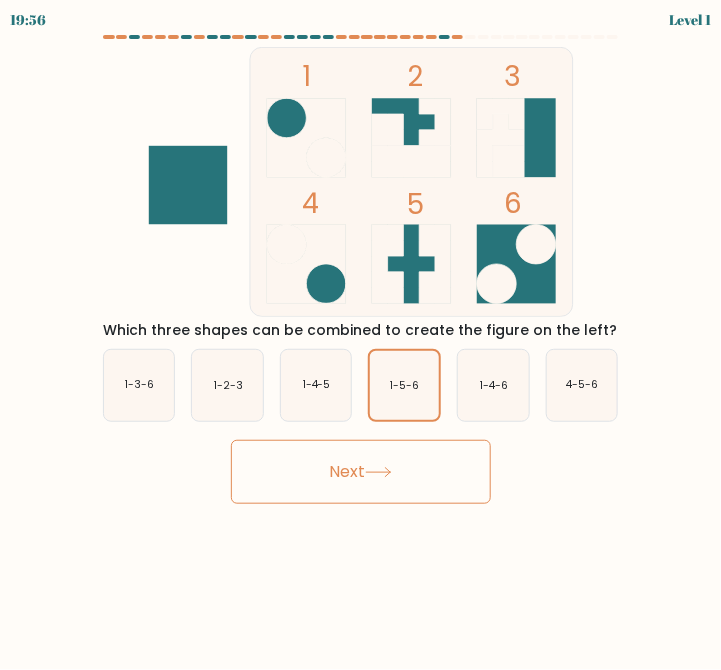 click on "Next" at bounding box center [361, 472] 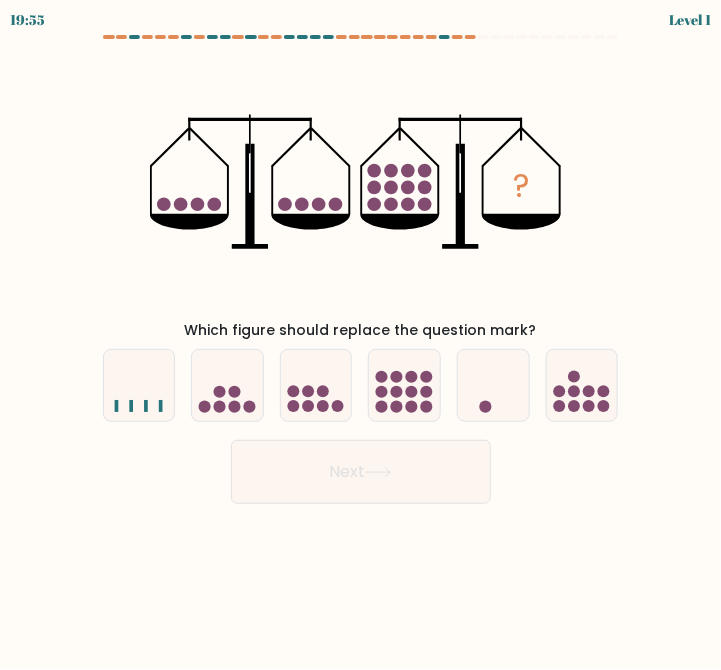 click 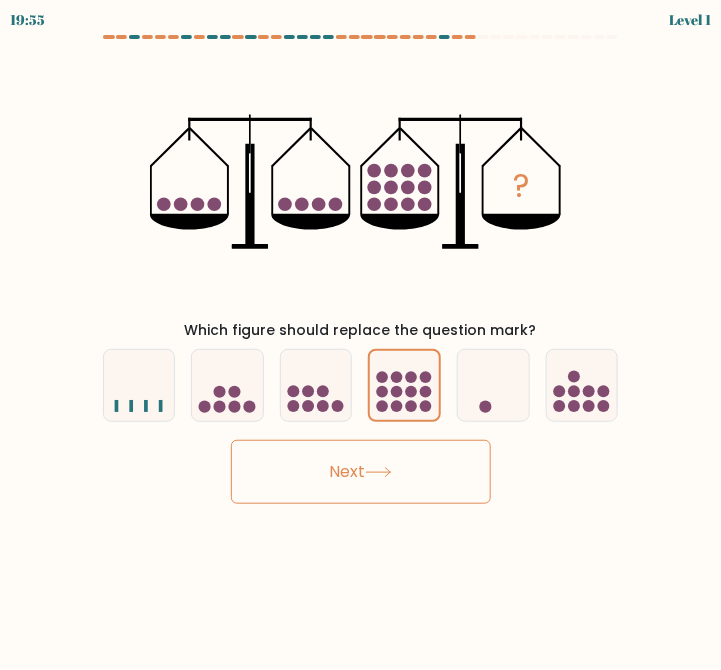 click on "Next" at bounding box center (361, 472) 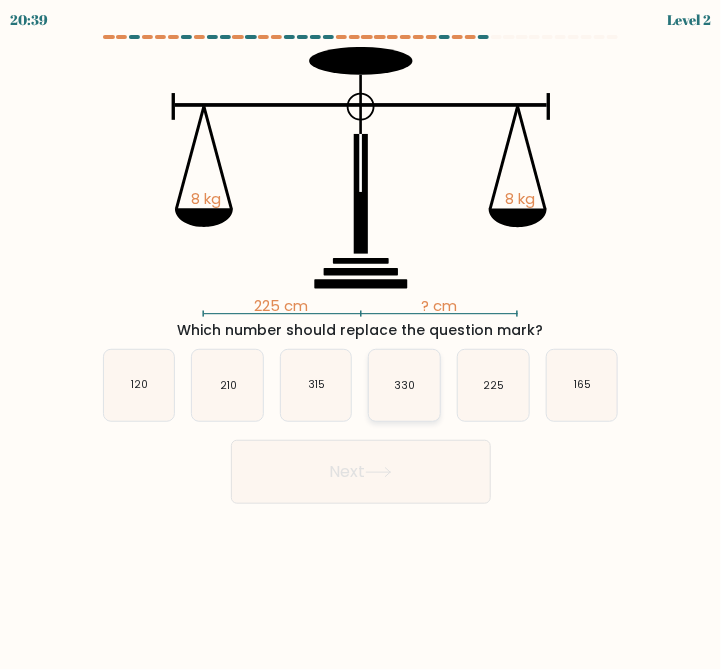 click on "330" 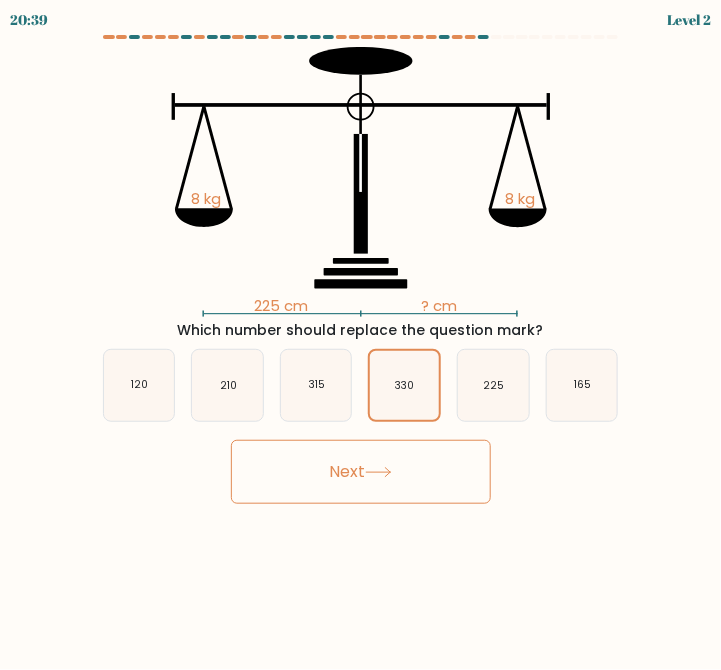 click on "Next" at bounding box center (361, 472) 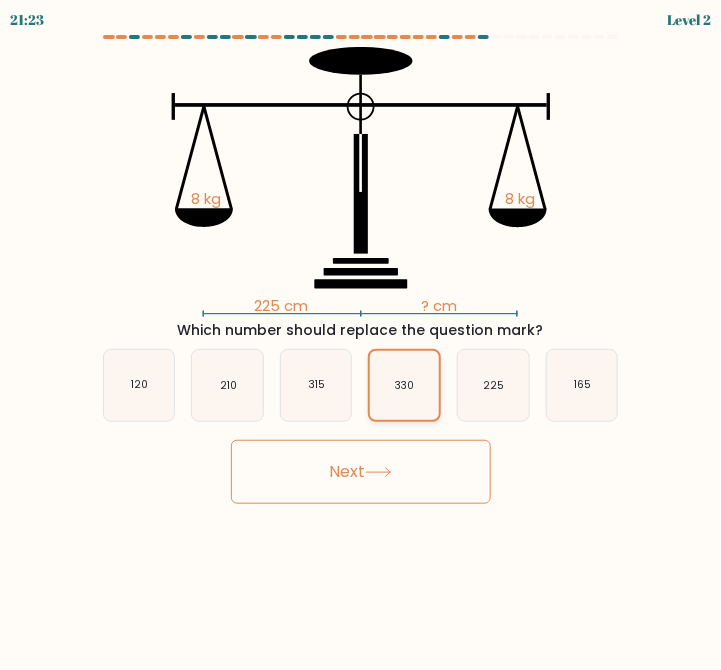 click on "330" 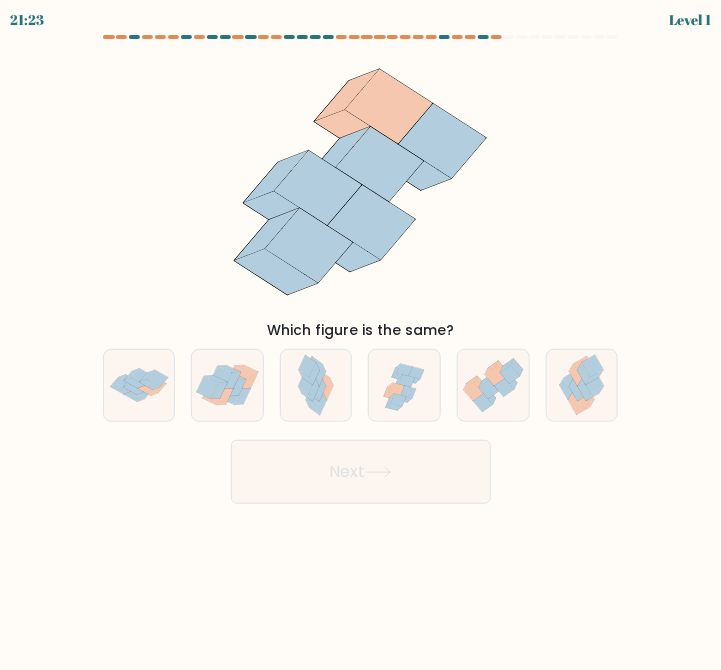 click on "Next" at bounding box center (361, 472) 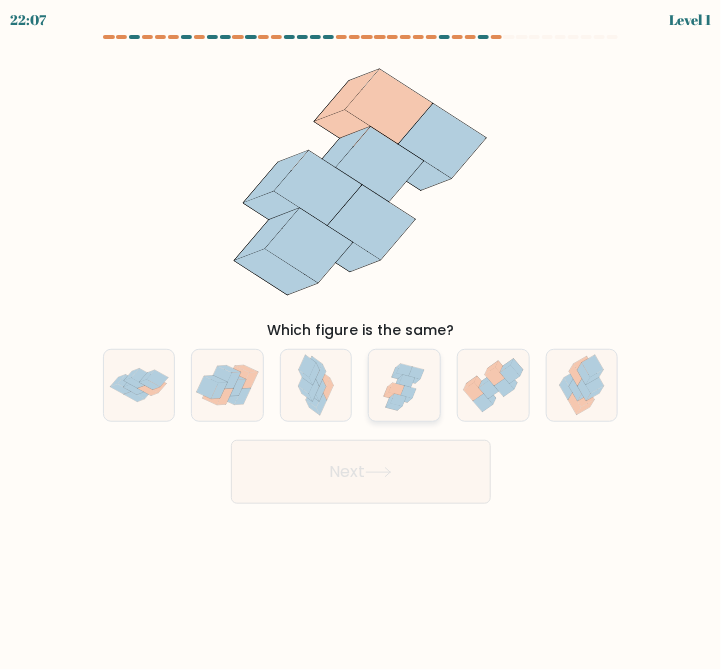click 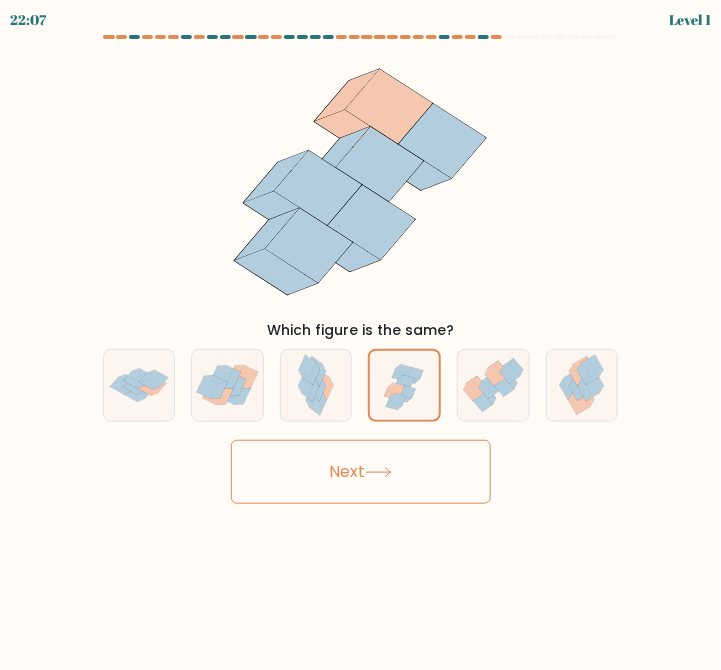 click on "Next" at bounding box center [361, 472] 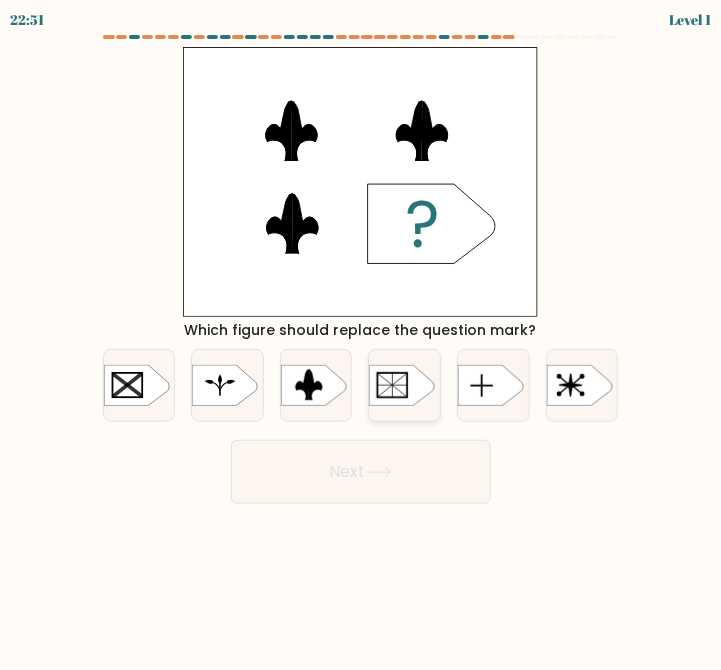 click 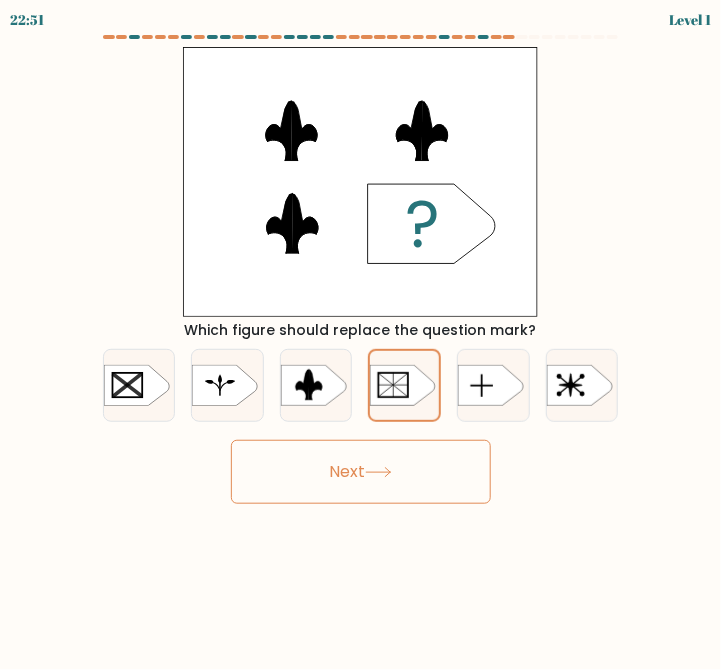 click on "Next" at bounding box center [361, 472] 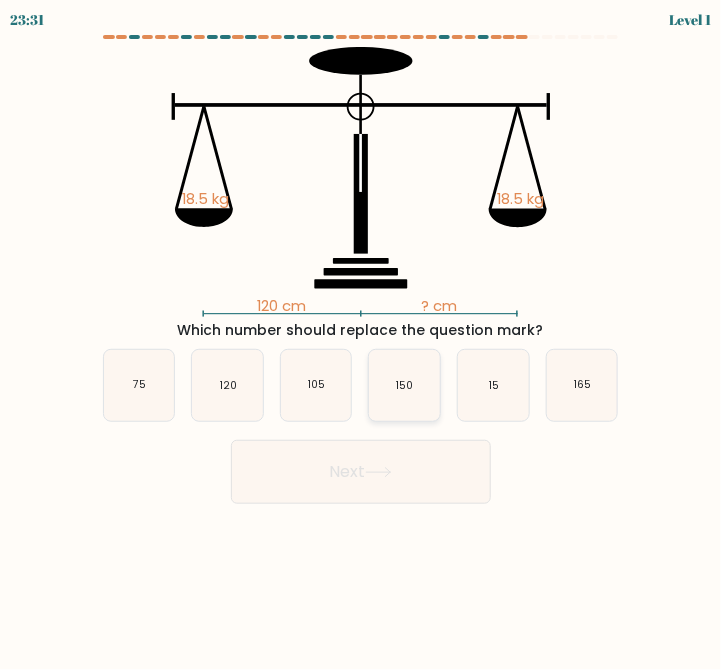 click on "150" 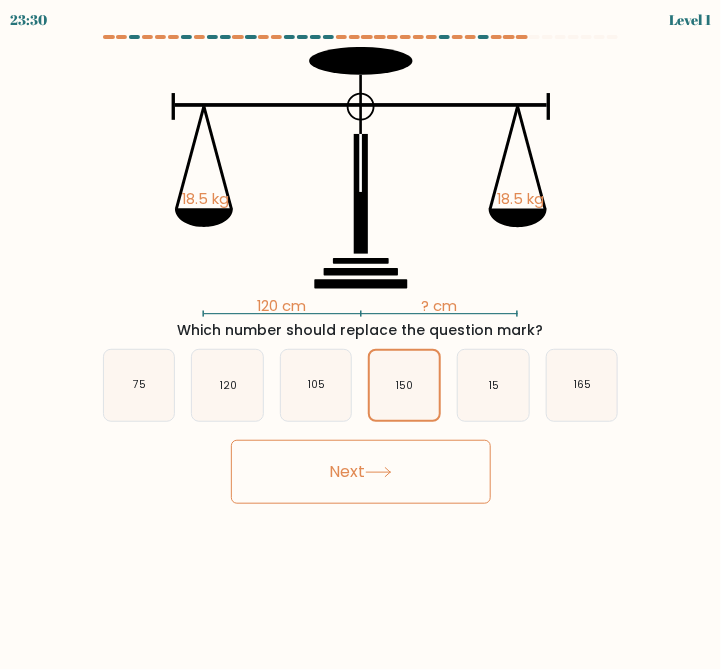 click on "Next" at bounding box center (361, 472) 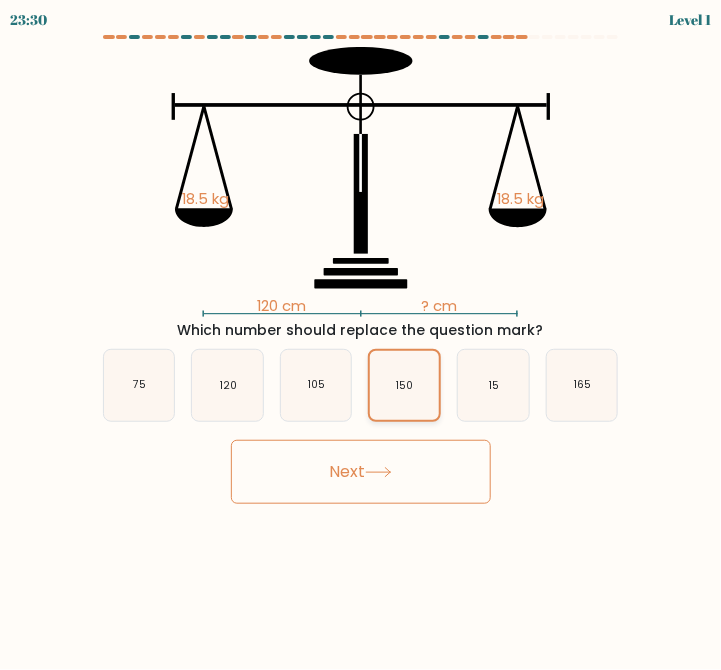 click on "150" 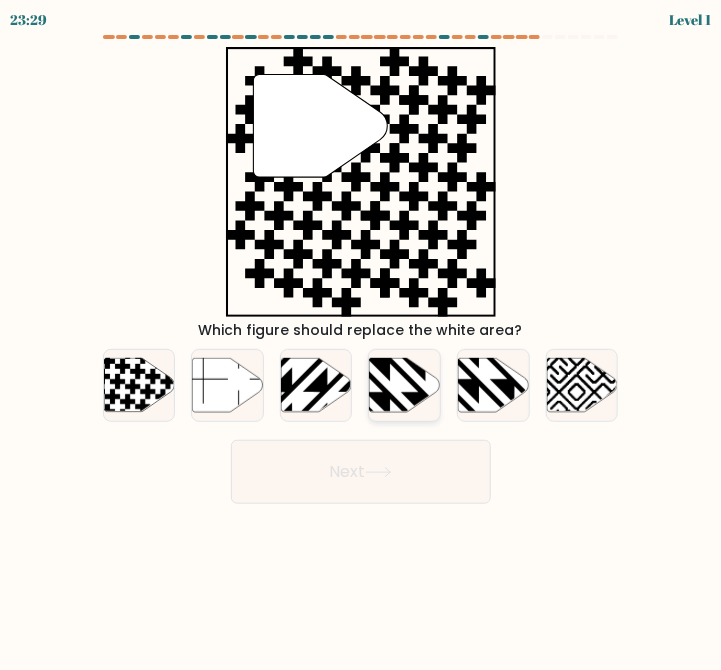 click 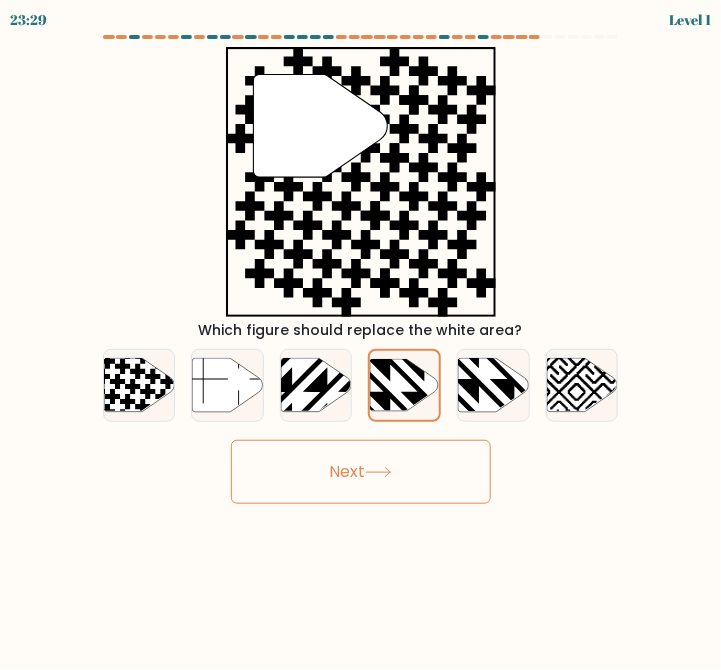click on "Next" at bounding box center [361, 472] 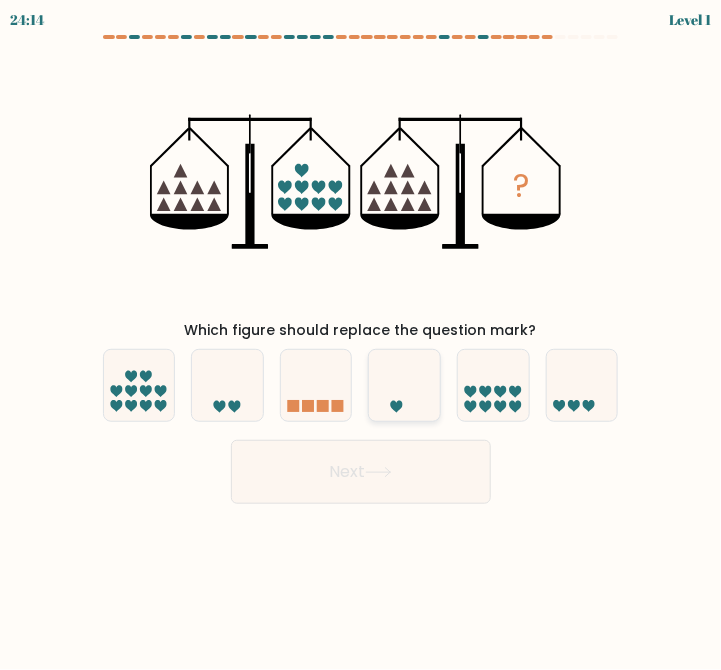 click 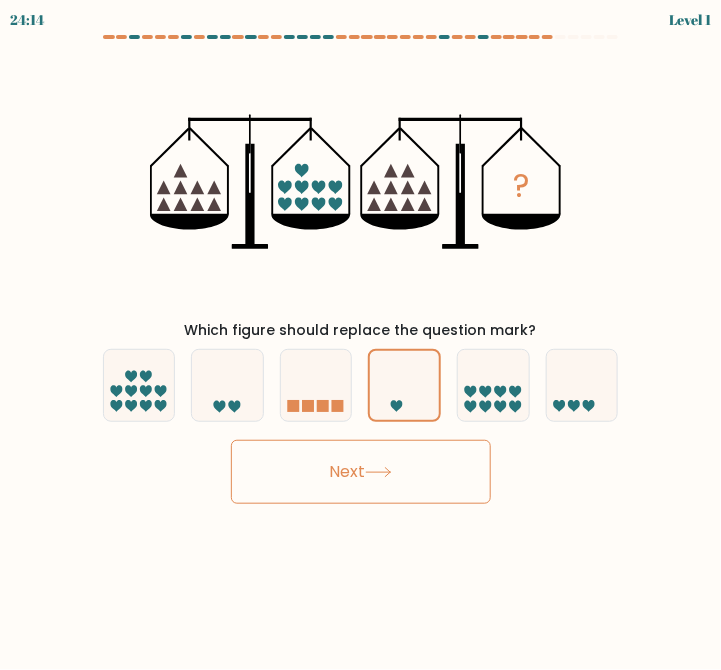 click on "Next" at bounding box center [361, 472] 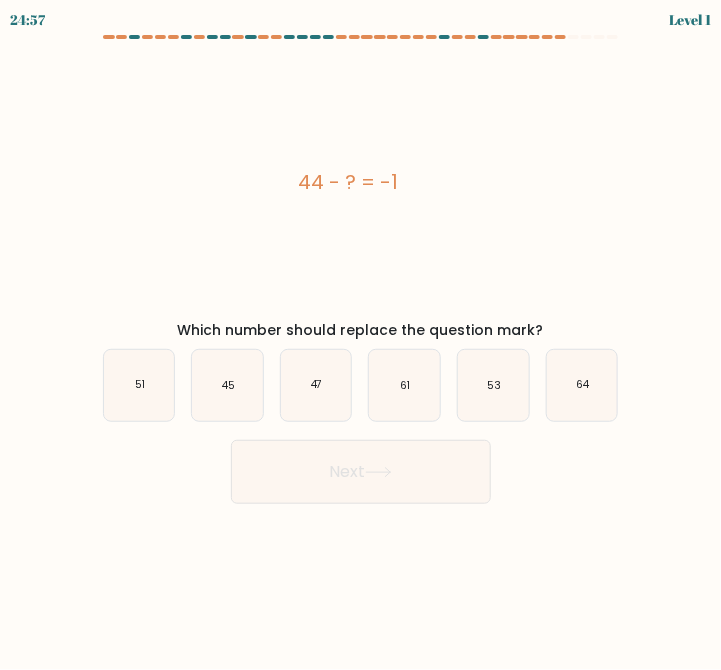 click on "61" 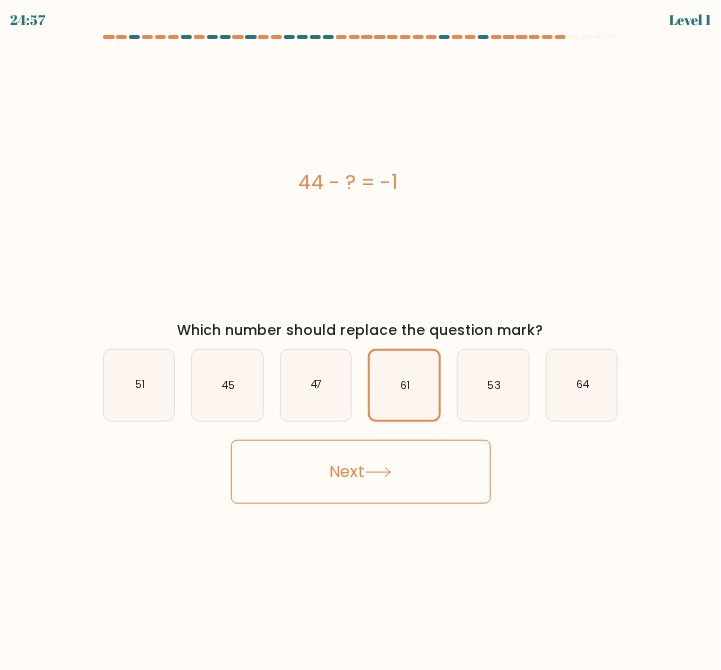 click 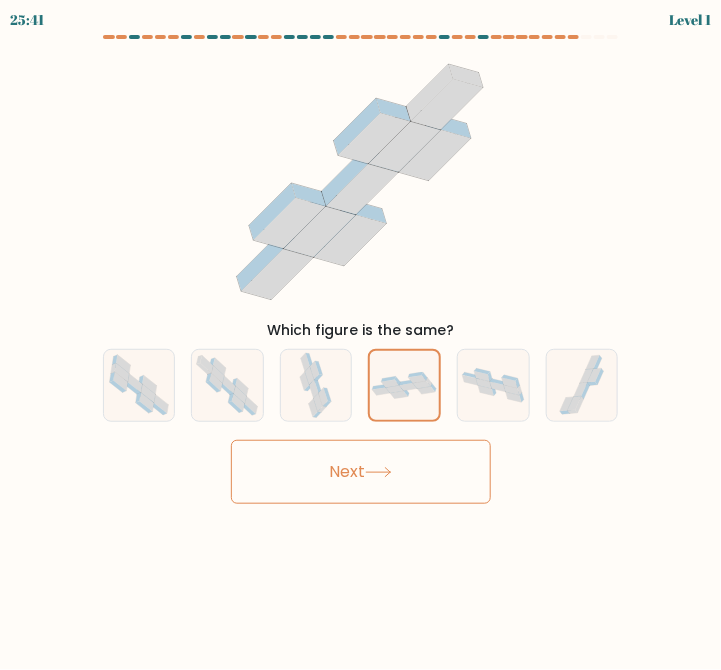 click on "25:41
Level 1" at bounding box center (360, 335) 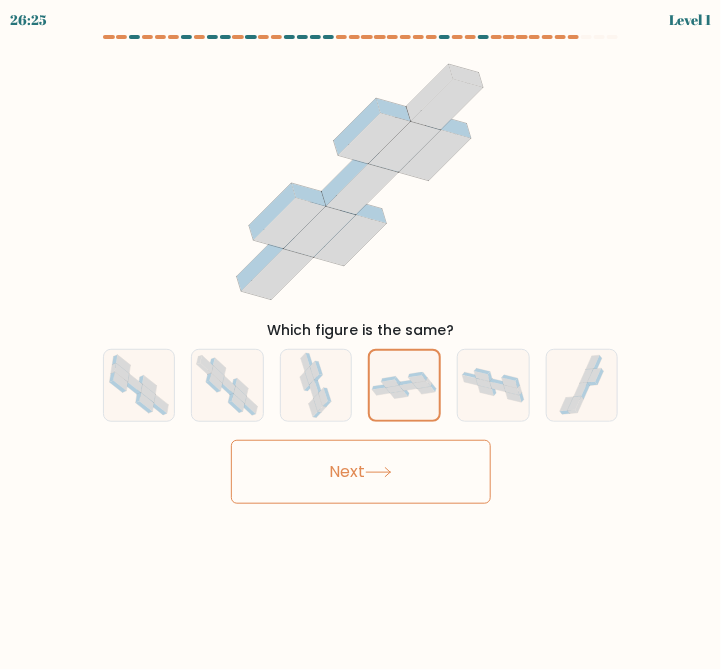 click on "Next" at bounding box center (361, 472) 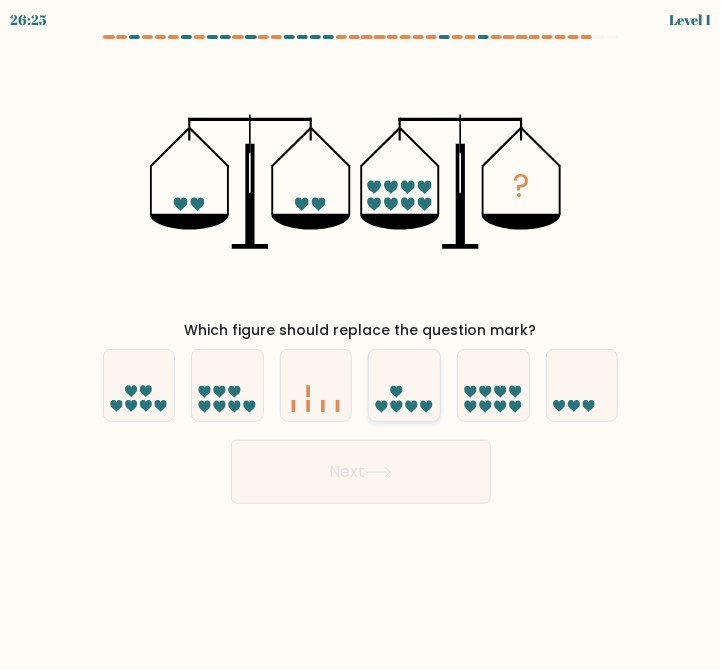 click 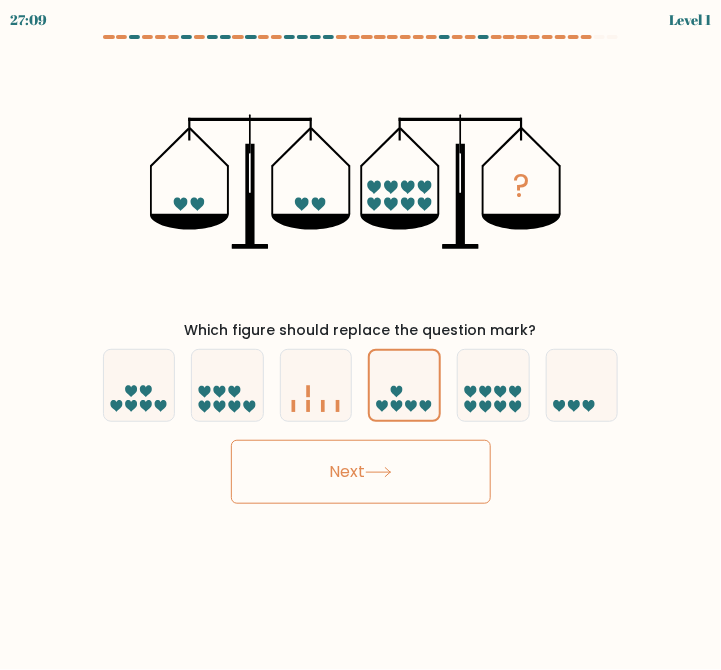 click on "Next" at bounding box center (361, 472) 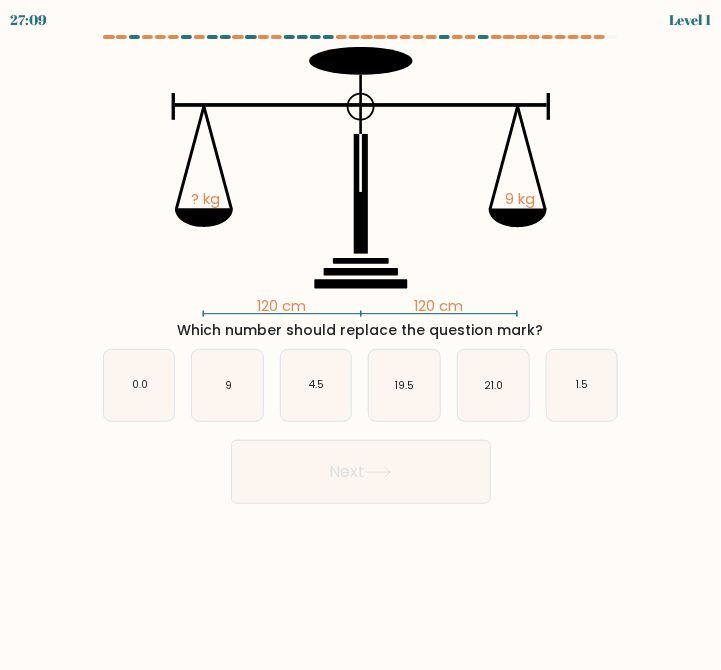 click on "19.5" 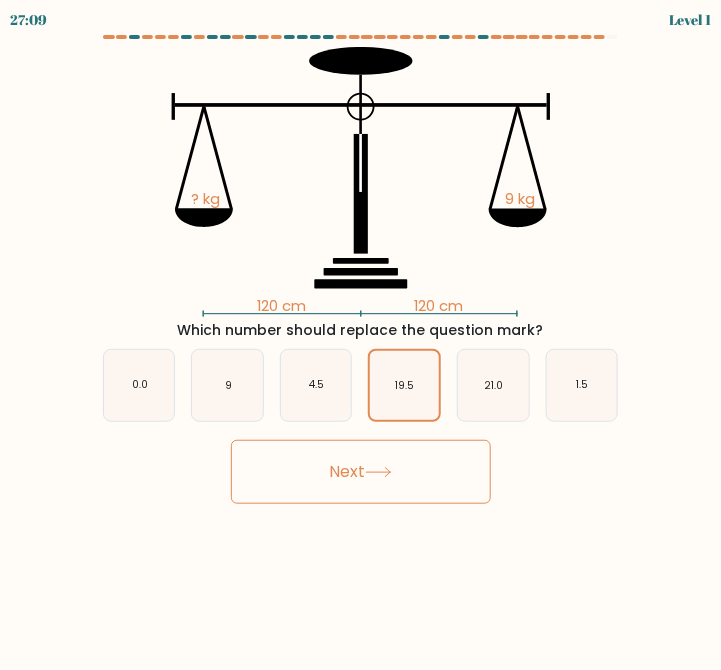 click on "Next" at bounding box center [361, 472] 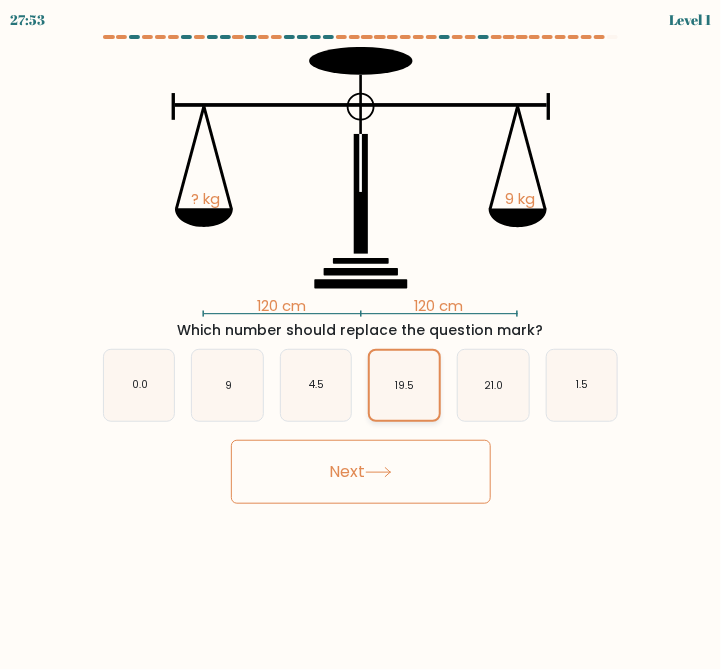 click on "19.5" 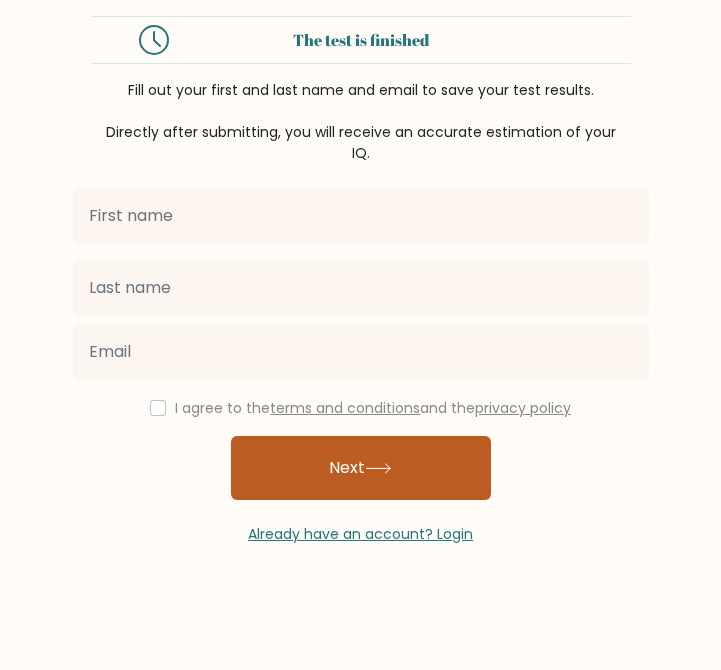 scroll, scrollTop: 0, scrollLeft: 0, axis: both 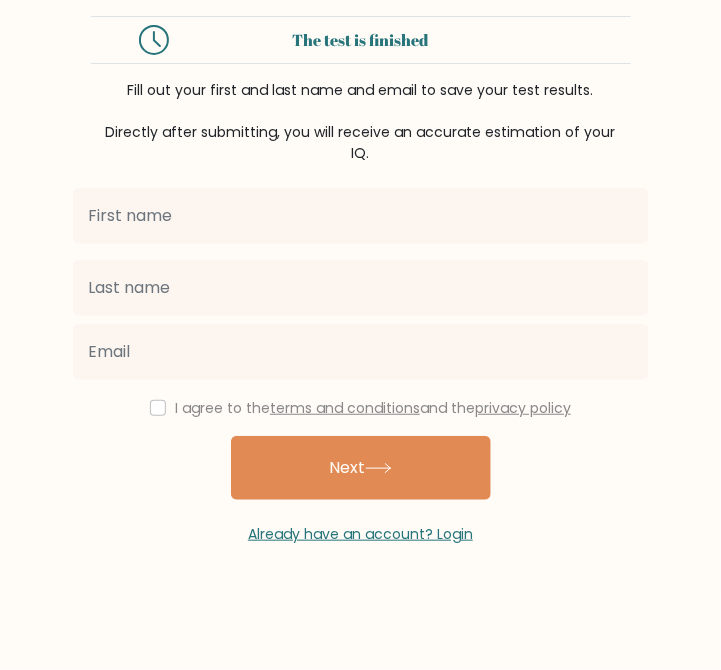 click on "I agree to the  terms and conditions  and the  privacy policy" at bounding box center [373, 408] 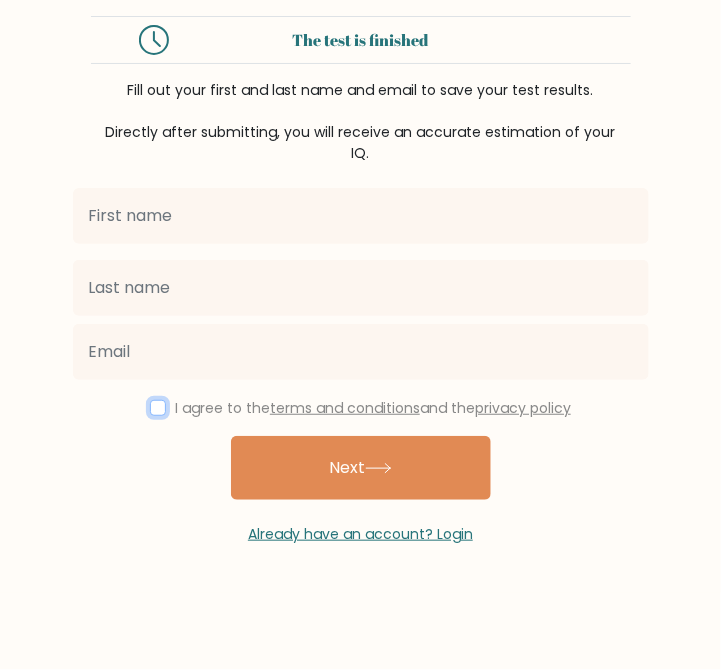 click at bounding box center (158, 408) 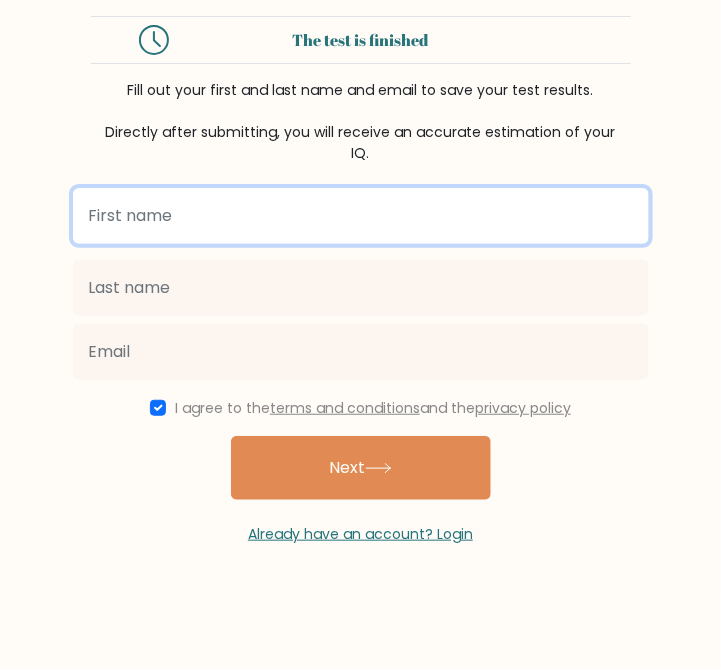 click at bounding box center [361, 216] 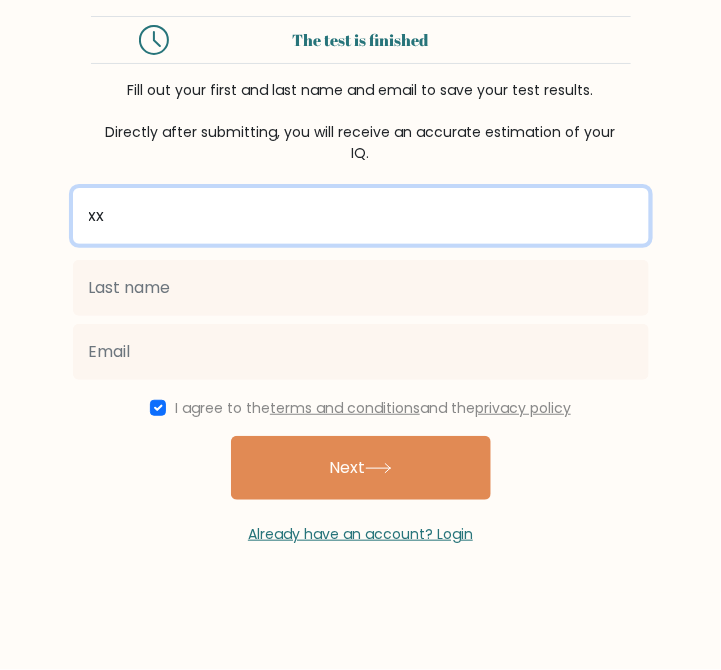 type on "xx" 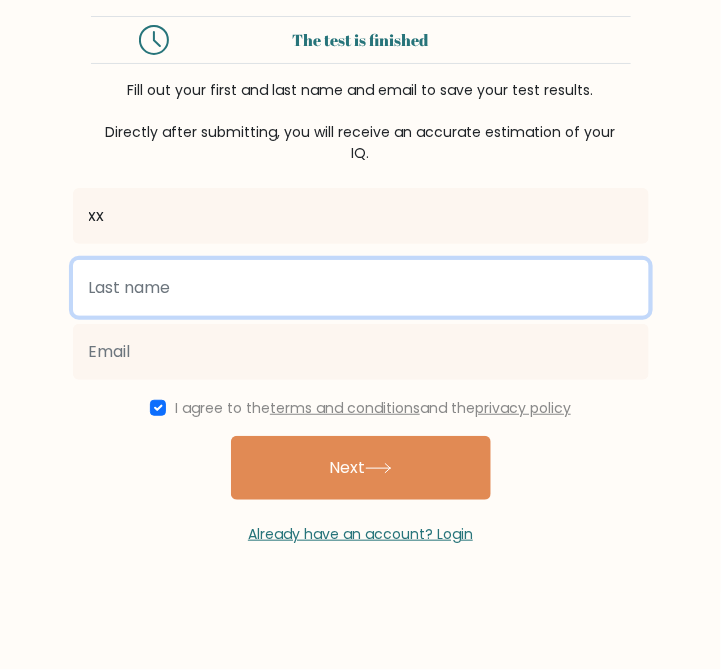 click at bounding box center [361, 288] 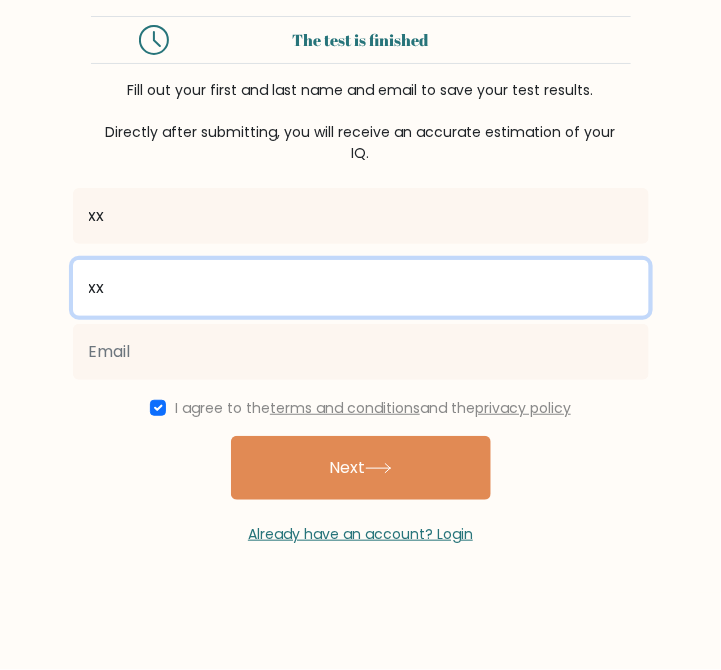 type on "xx" 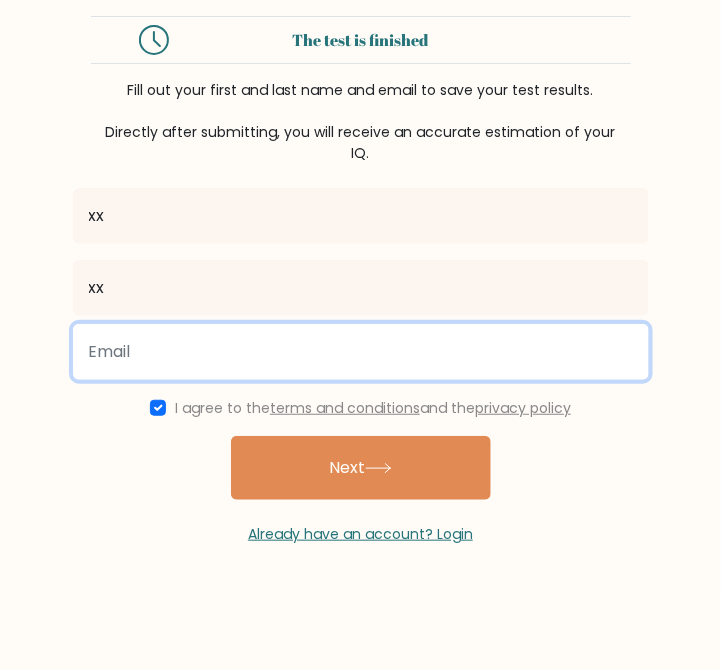 click at bounding box center [361, 352] 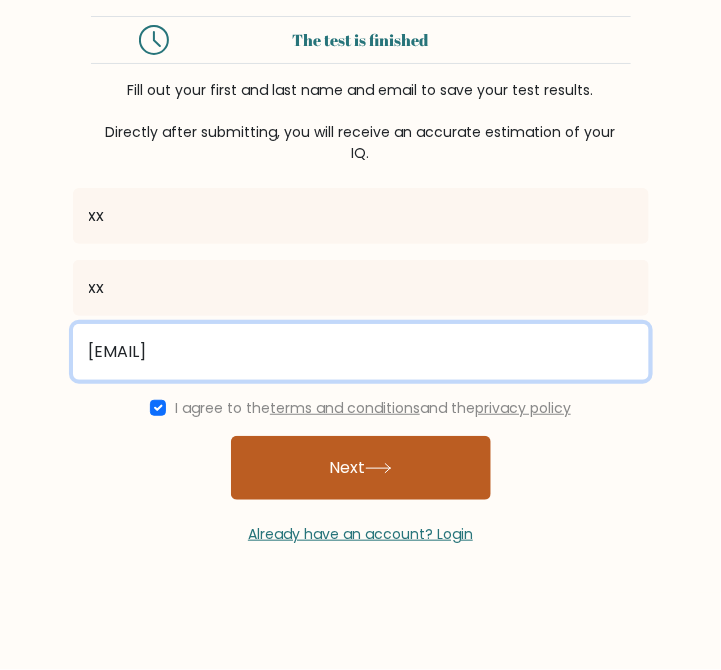 type on "xintonglooi1@gmail.com" 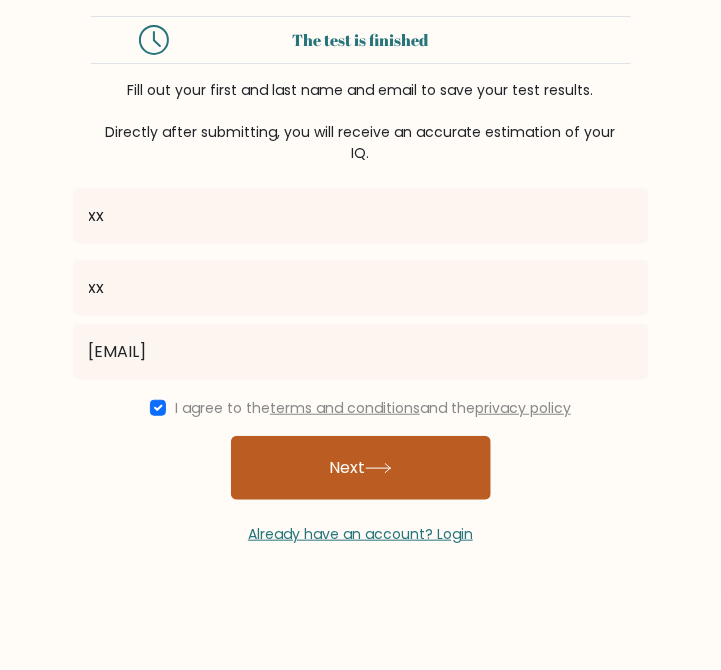 click on "Next" at bounding box center (361, 468) 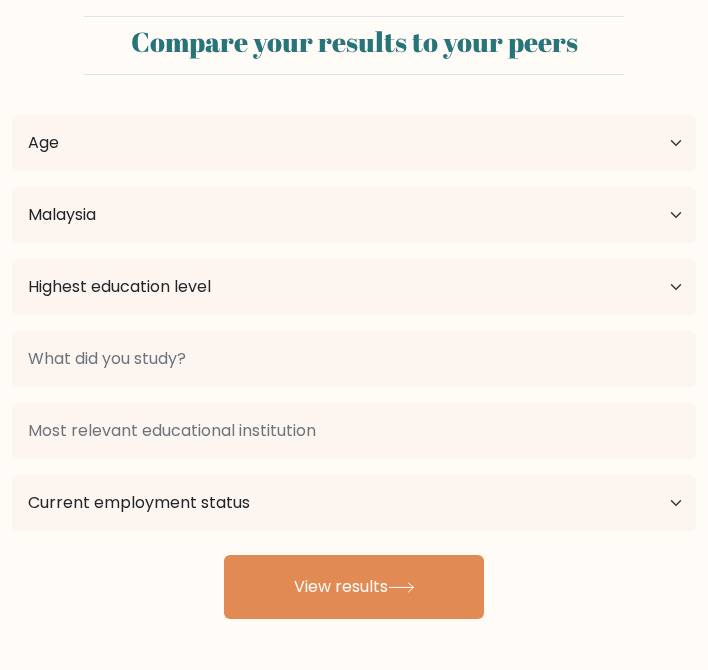 select on "MY" 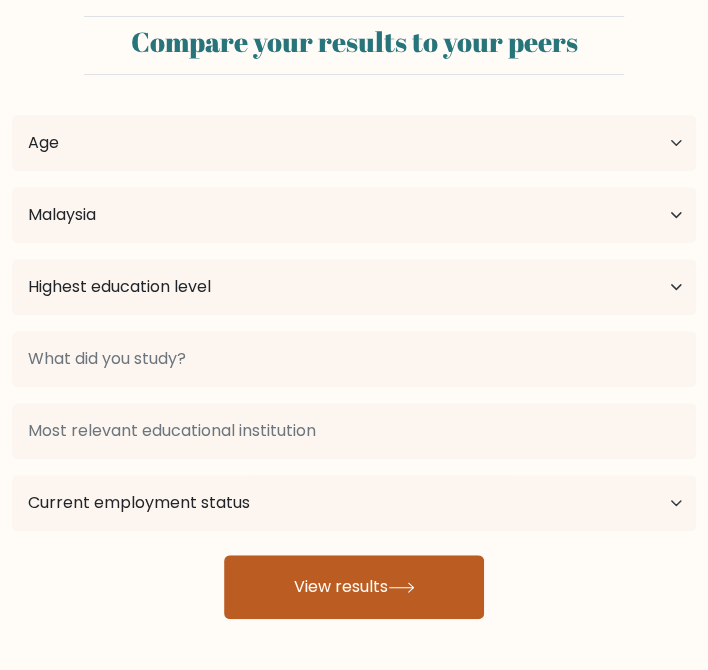 click on "View results" at bounding box center (354, 587) 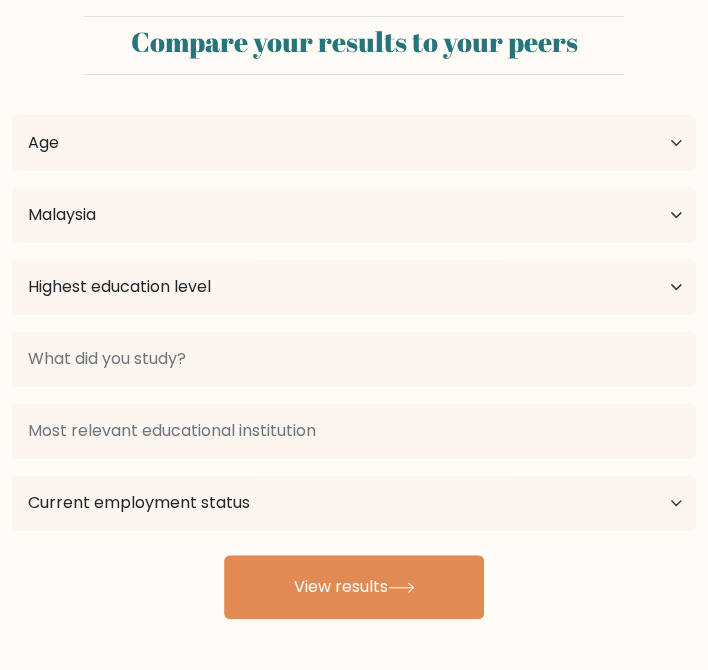 click on "Age
Under 18 years old
18-24 years old
25-34 years old
35-44 years old
45-54 years old
55-64 years old
65 years old and above" at bounding box center (354, 143) 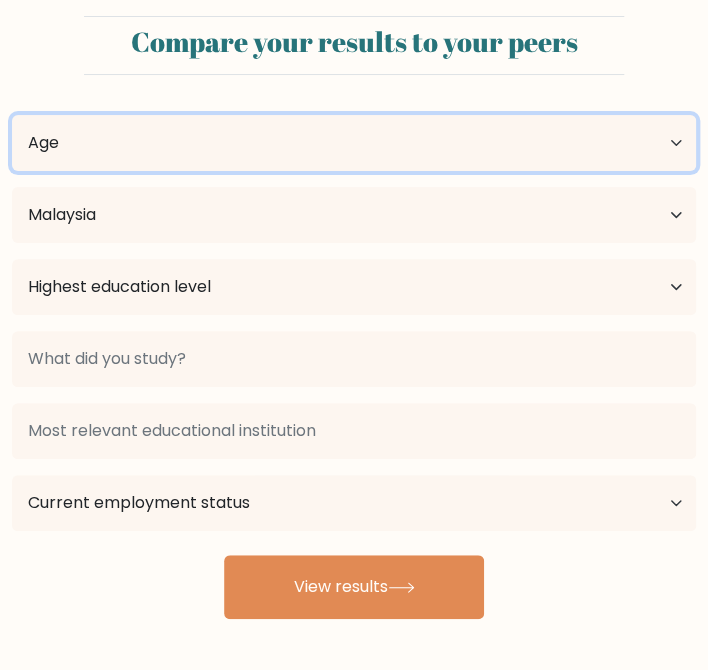 click on "Age
Under 18 years old
18-24 years old
25-34 years old
35-44 years old
45-54 years old
55-64 years old
65 years old and above" at bounding box center [354, 143] 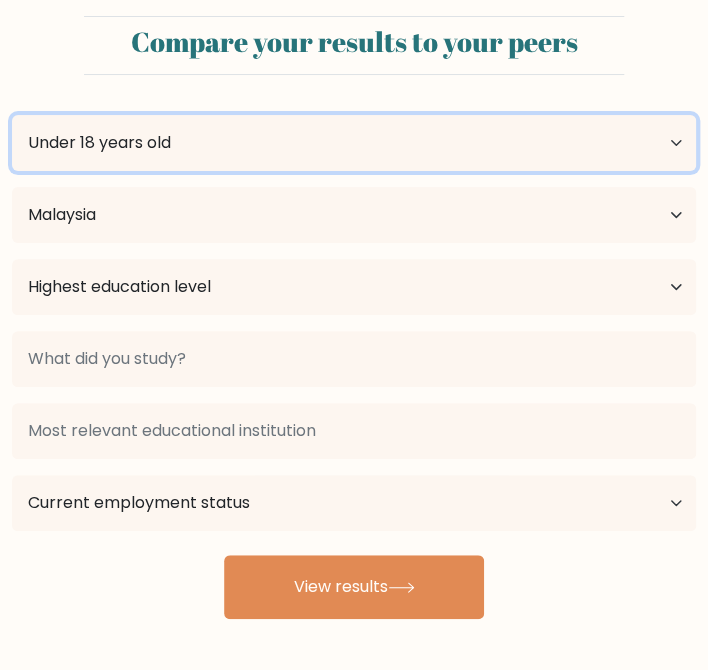 click on "Age
Under 18 years old
18-24 years old
25-34 years old
35-44 years old
45-54 years old
55-64 years old
65 years old and above" at bounding box center [354, 143] 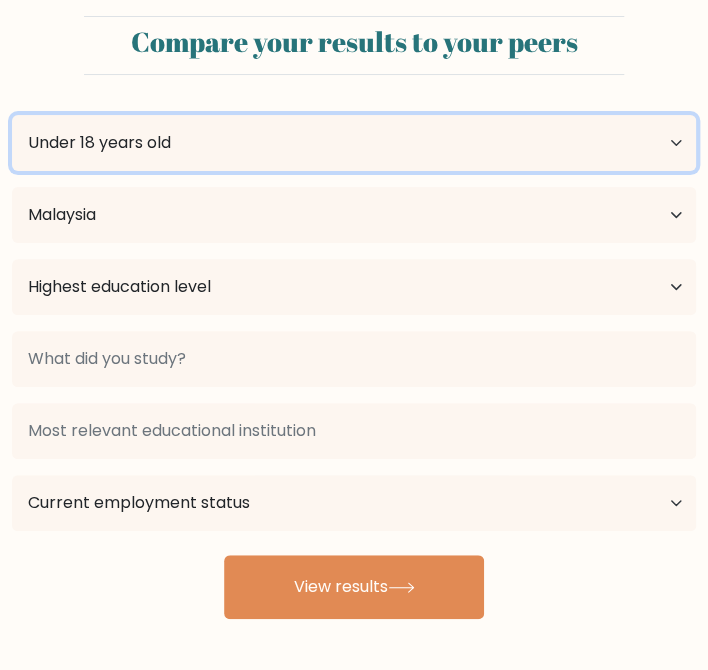 select on "65_plus" 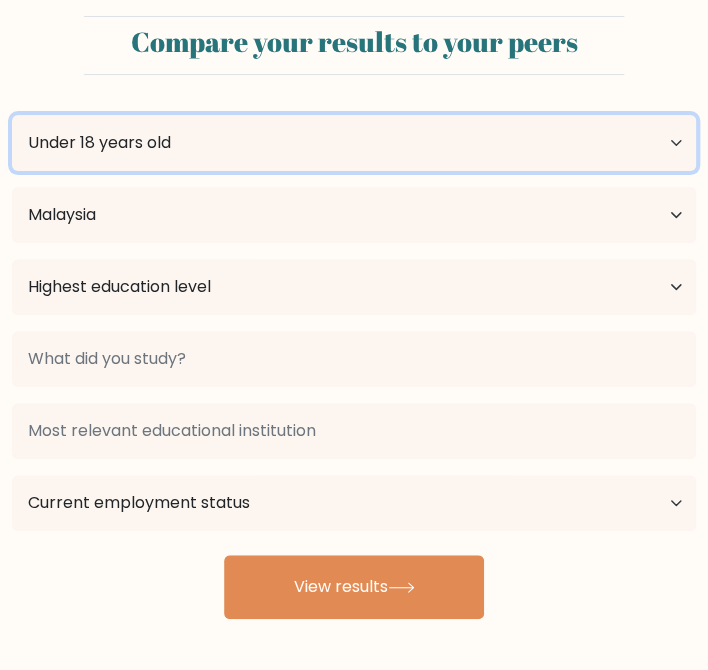 click on "Age
Under 18 years old
18-24 years old
25-34 years old
35-44 years old
45-54 years old
55-64 years old
65 years old and above" at bounding box center (354, 143) 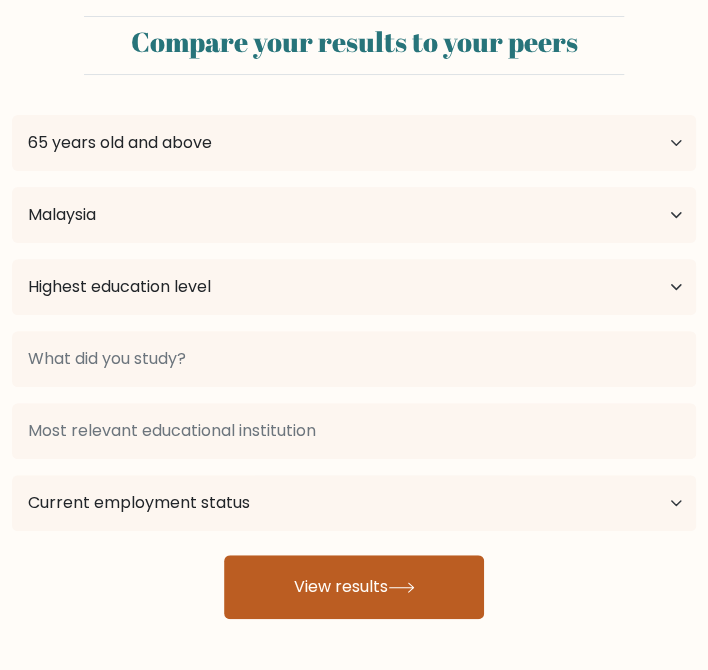 click on "View results" at bounding box center (354, 587) 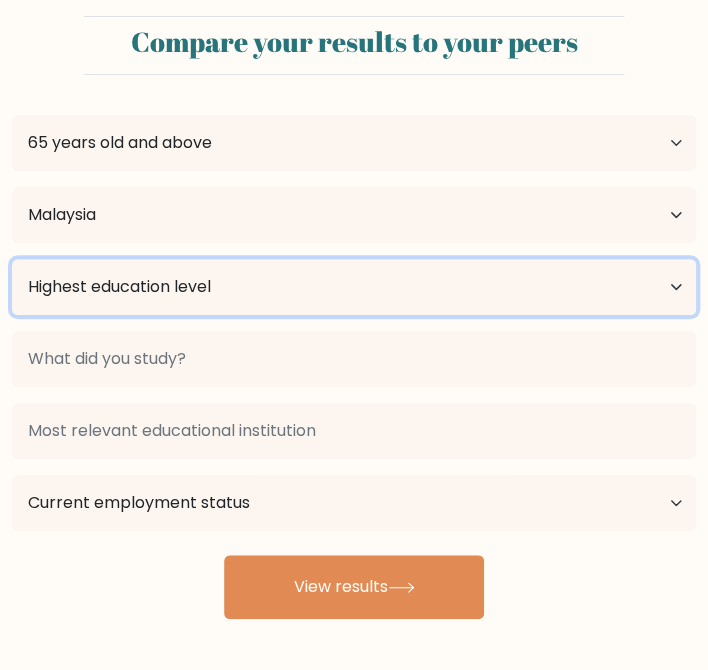 click on "Highest education level
No schooling
Primary
Lower Secondary
Upper Secondary
Occupation Specific
Bachelor's degree
Master's degree
Doctoral degree" at bounding box center (354, 287) 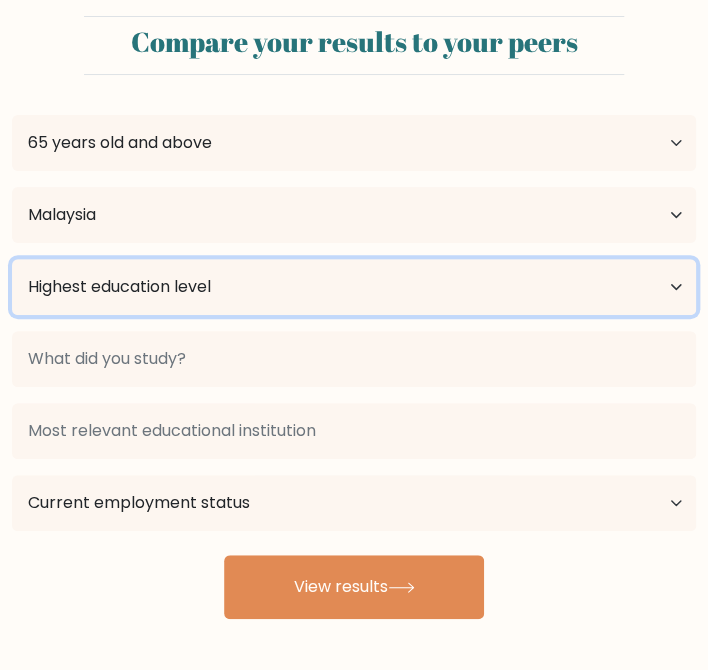 select on "no_schooling" 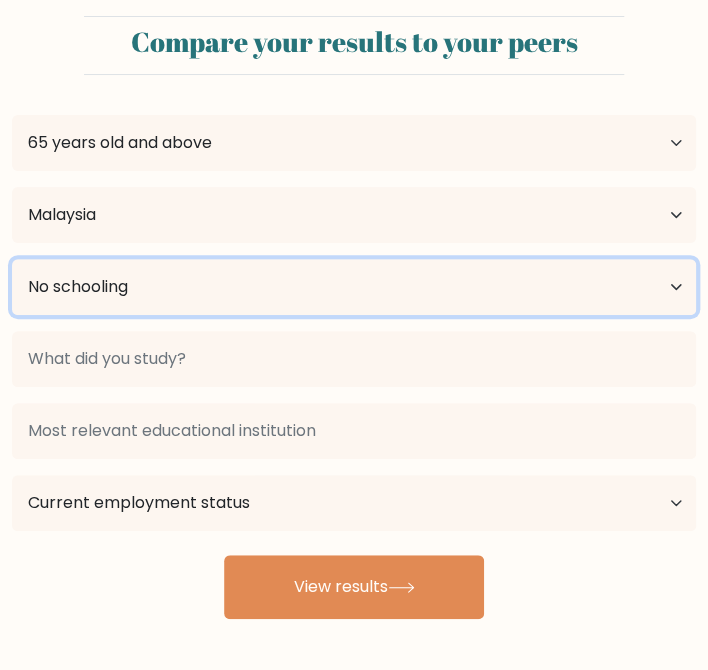 click on "Highest education level
No schooling
Primary
Lower Secondary
Upper Secondary
Occupation Specific
Bachelor's degree
Master's degree
Doctoral degree" at bounding box center (354, 287) 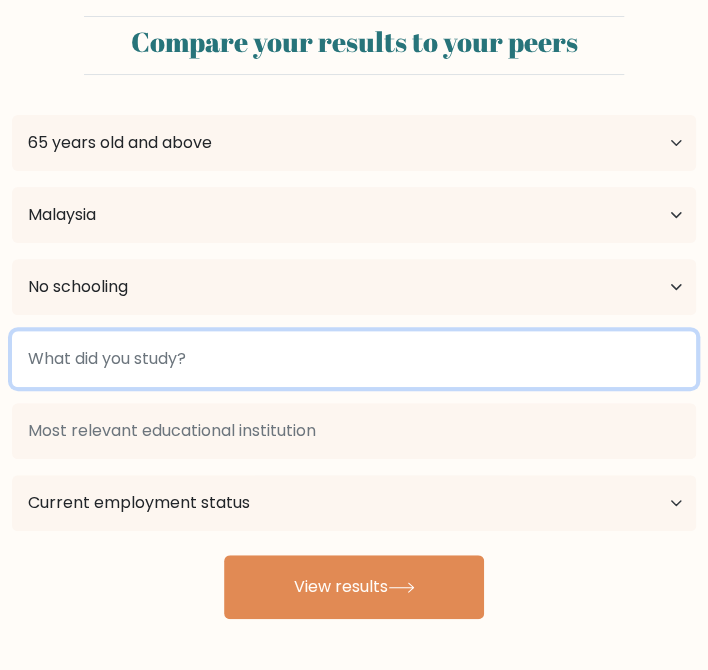 click at bounding box center (354, 359) 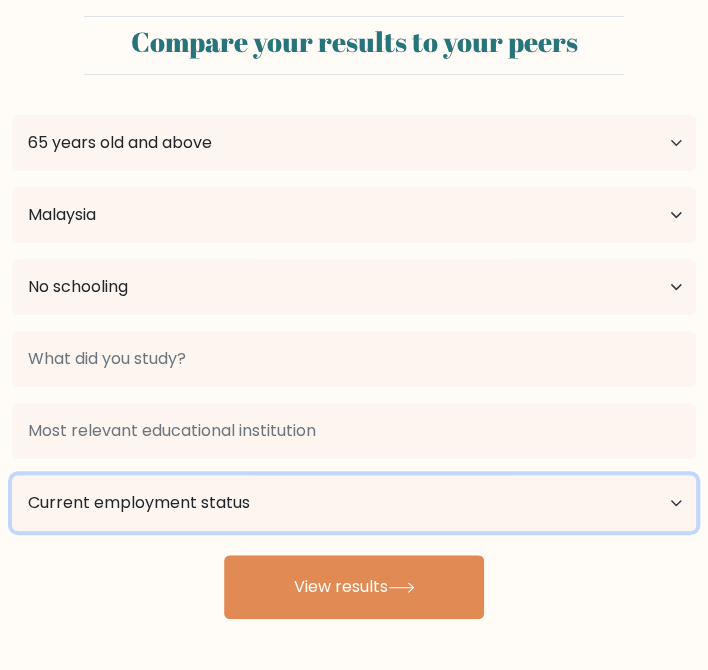 click on "Current employment status
Employed
Student
Retired
Other / prefer not to answer" at bounding box center (354, 503) 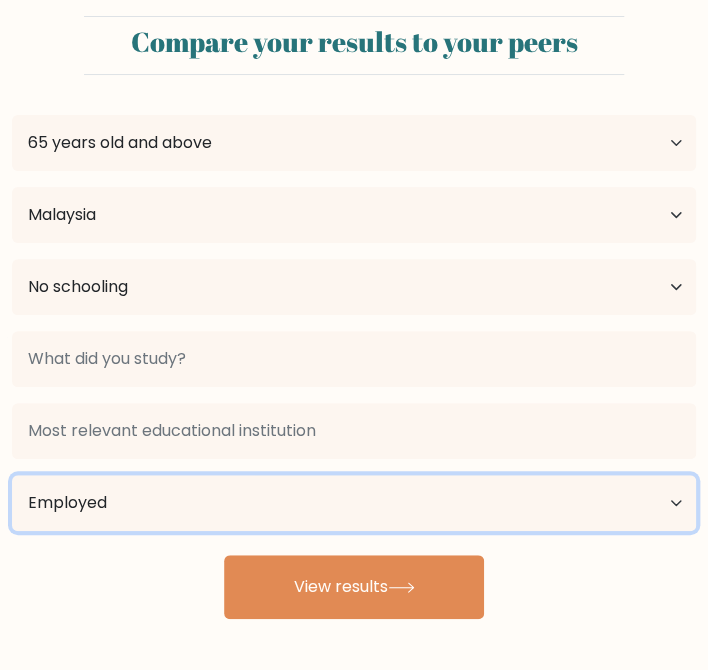 click on "Current employment status
Employed
Student
Retired
Other / prefer not to answer" at bounding box center (354, 503) 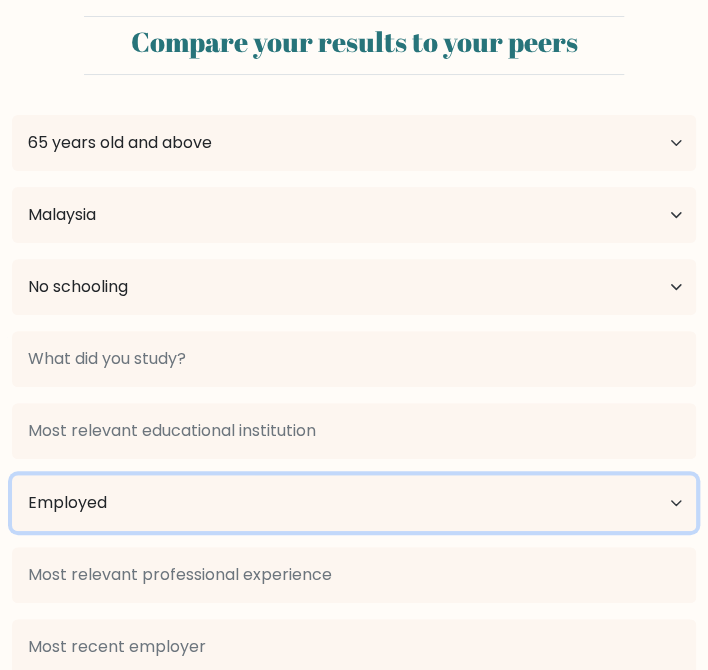 click on "Current employment status
Employed
Student
Retired
Other / prefer not to answer" at bounding box center [354, 503] 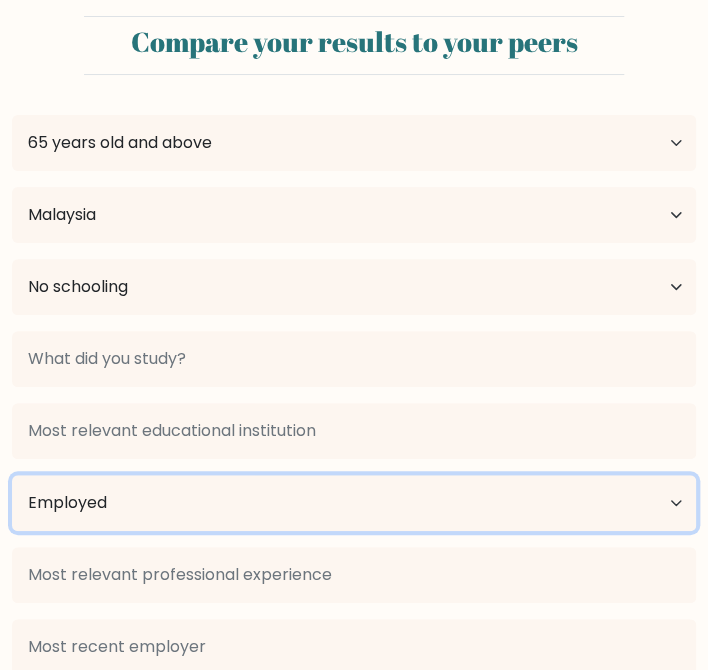 select on "other" 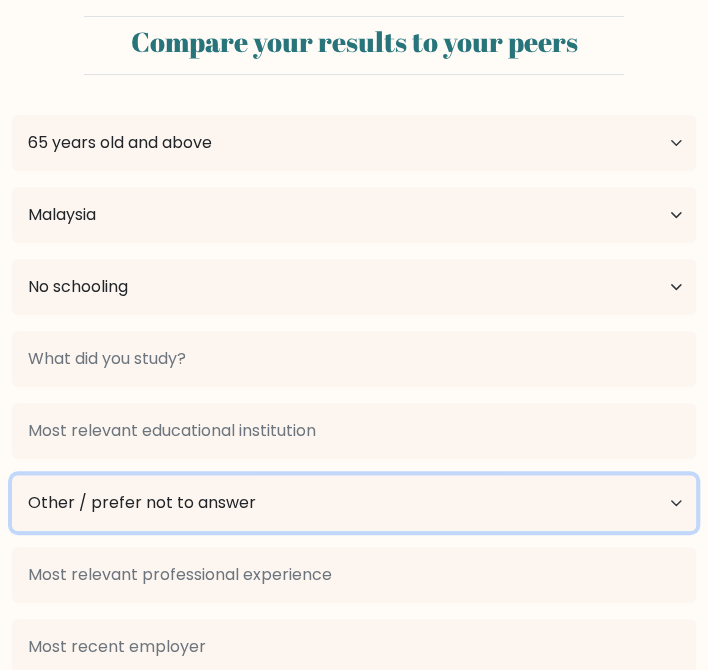 click on "Current employment status
Employed
Student
Retired
Other / prefer not to answer" at bounding box center [354, 503] 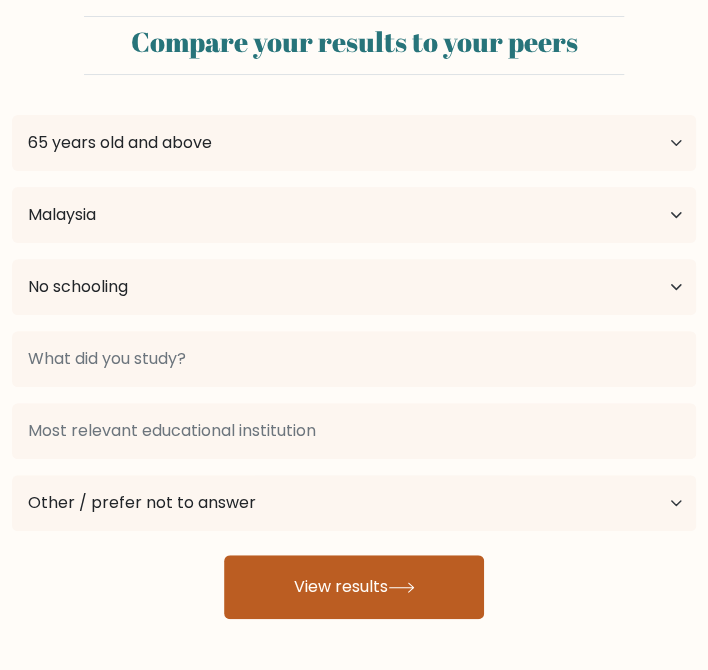 click on "View results" at bounding box center [354, 587] 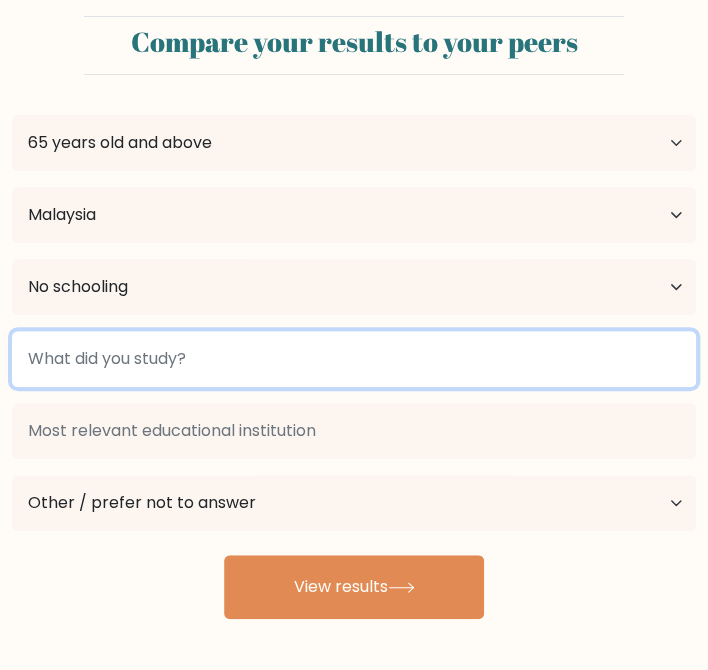 click at bounding box center (354, 359) 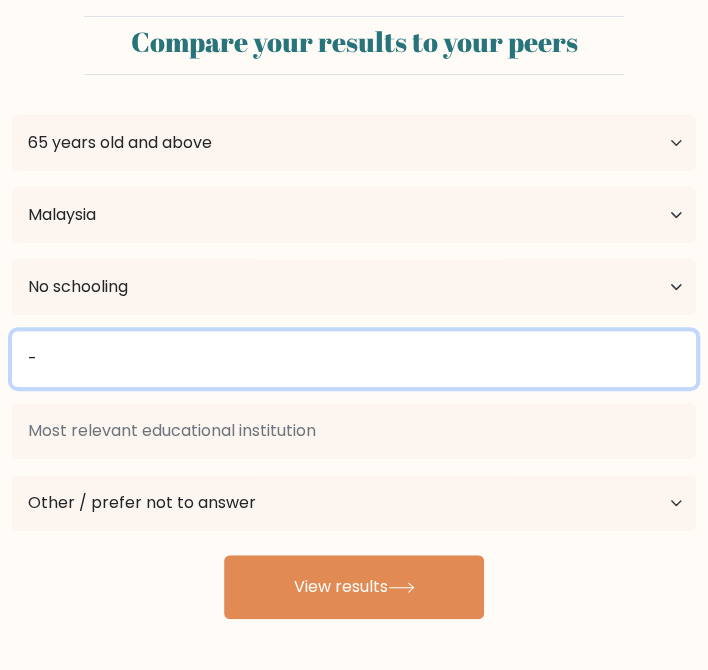 type on "-" 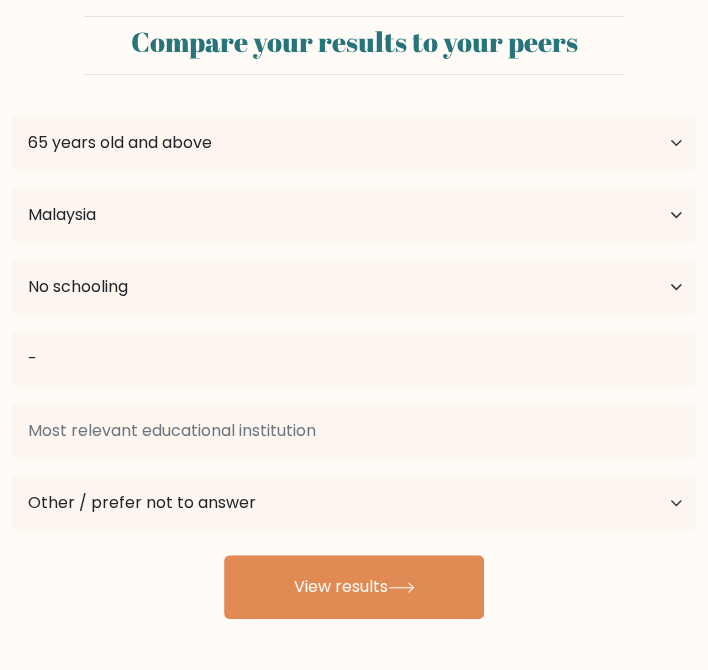 click on "Current employment status
Employed
Student
Retired
Other / prefer not to answer" at bounding box center (354, 503) 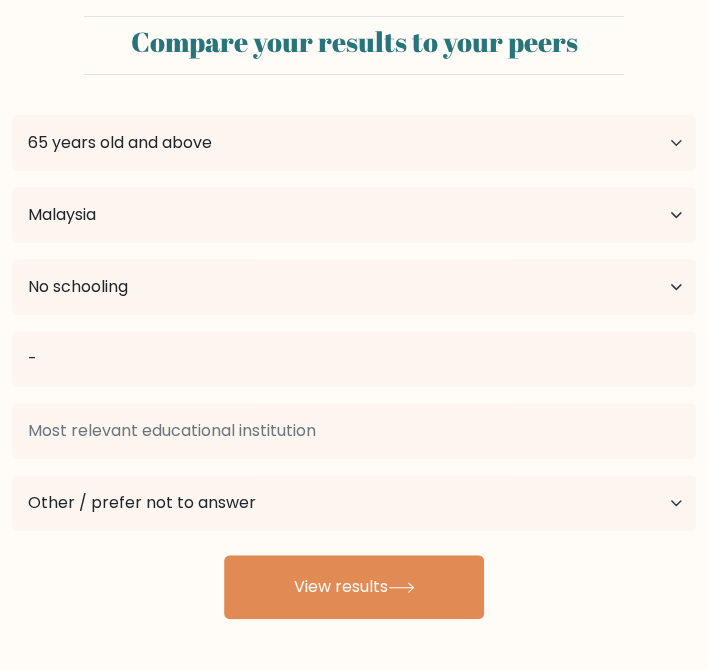 click on "xx
xx
Age
Under 18 years old
18-24 years old
25-34 years old
35-44 years old
45-54 years old
55-64 years old
65 years old and above
Country
Afghanistan
Albania
Algeria
American Samoa
Andorra
Angola
Anguilla
Antarctica
Antigua and Barbuda
Argentina
Armenia
Aruba
Australia
Austria
Azerbaijan
Bahamas
Bahrain
Bangladesh
Barbados
Belarus
Belgium
Belize
Benin
Bermuda
Bhutan
Bolivia
Bonaire, Sint Eustatius and Saba
Bosnia and Herzegovina
Botswana
Bouvet Island
Brazil
Brunei" at bounding box center (354, 355) 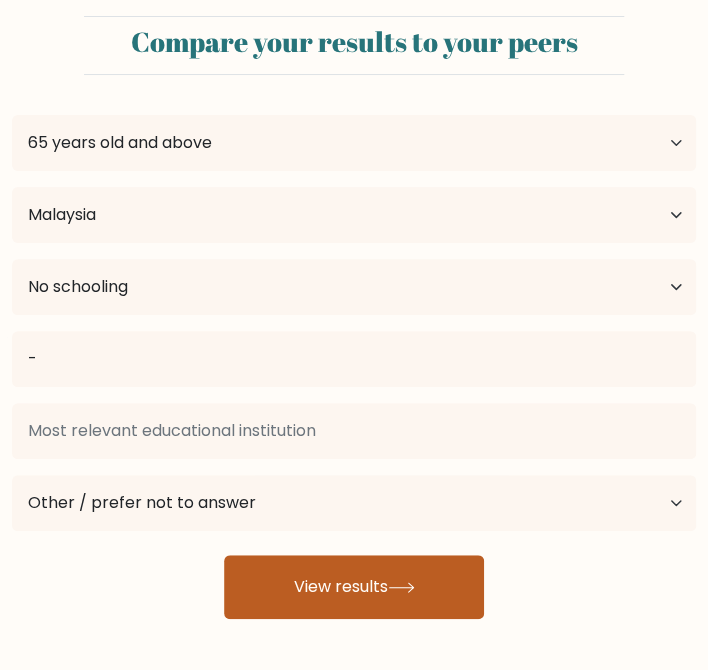 click on "View results" at bounding box center (354, 587) 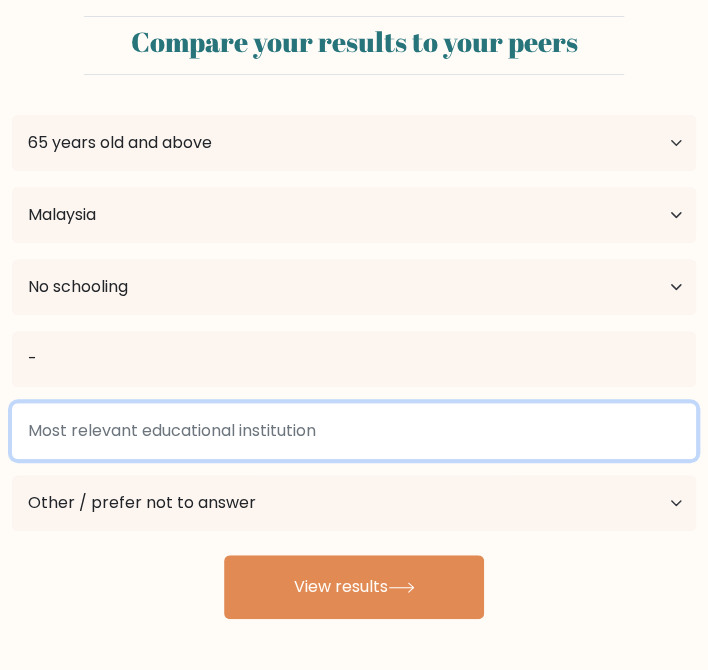 click at bounding box center [354, 431] 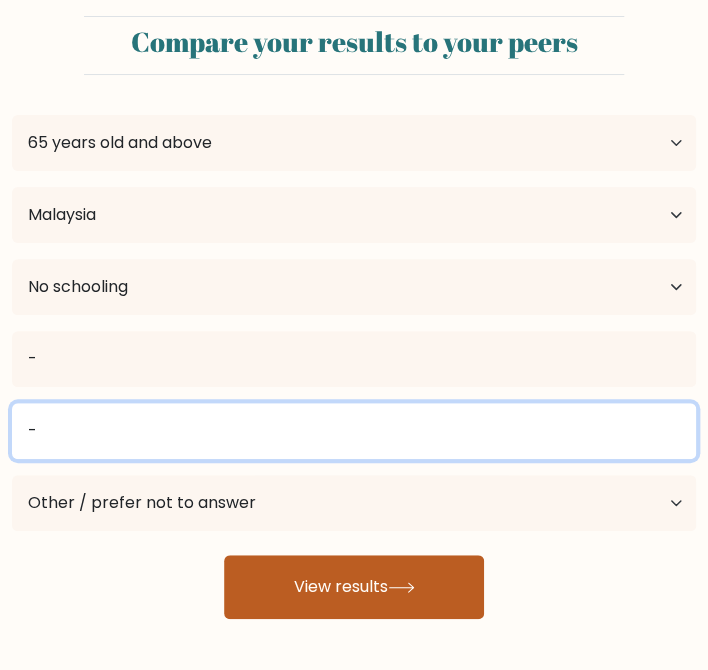 type on "-" 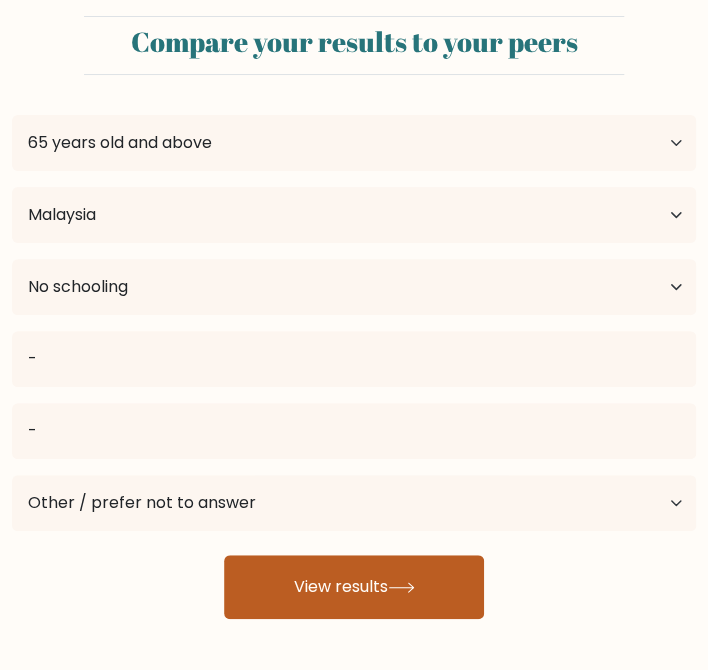 click on "View results" at bounding box center (354, 587) 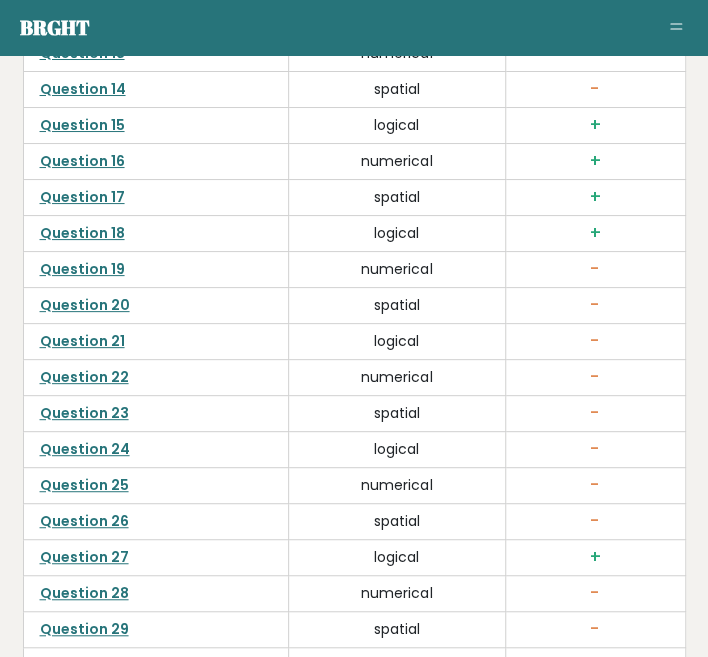 scroll, scrollTop: 5545, scrollLeft: 0, axis: vertical 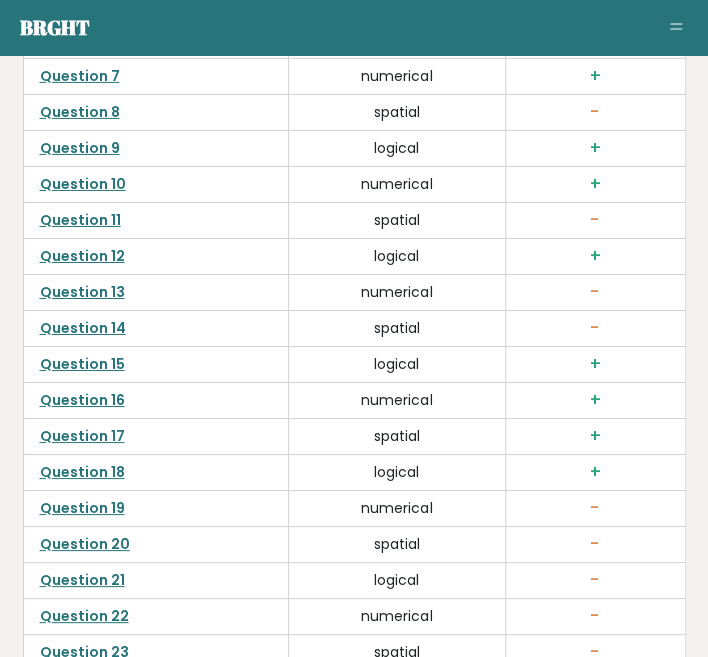 click on "+" at bounding box center (595, 400) 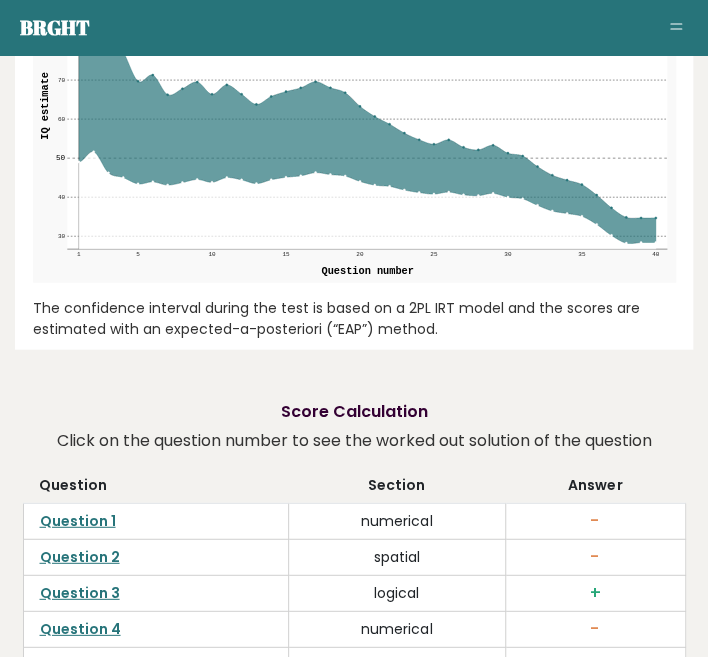 scroll, scrollTop: 5000, scrollLeft: 0, axis: vertical 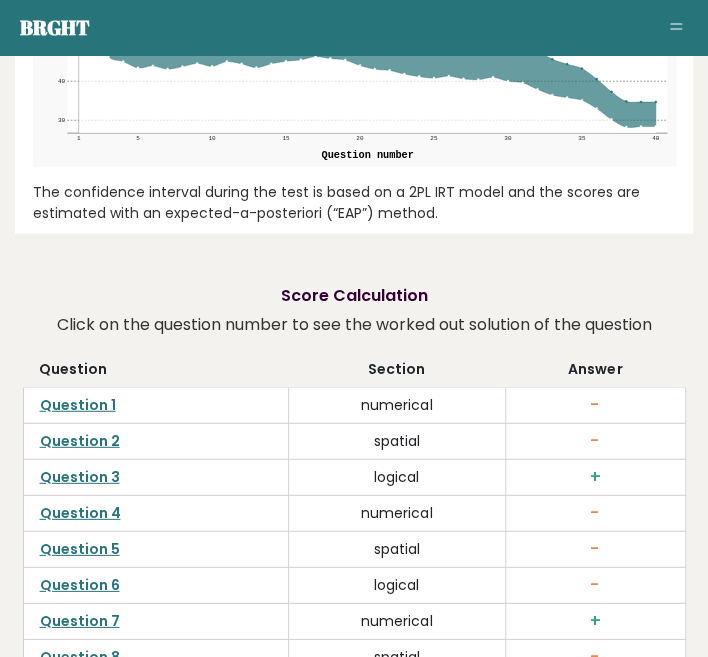 click on "-" at bounding box center (595, 405) 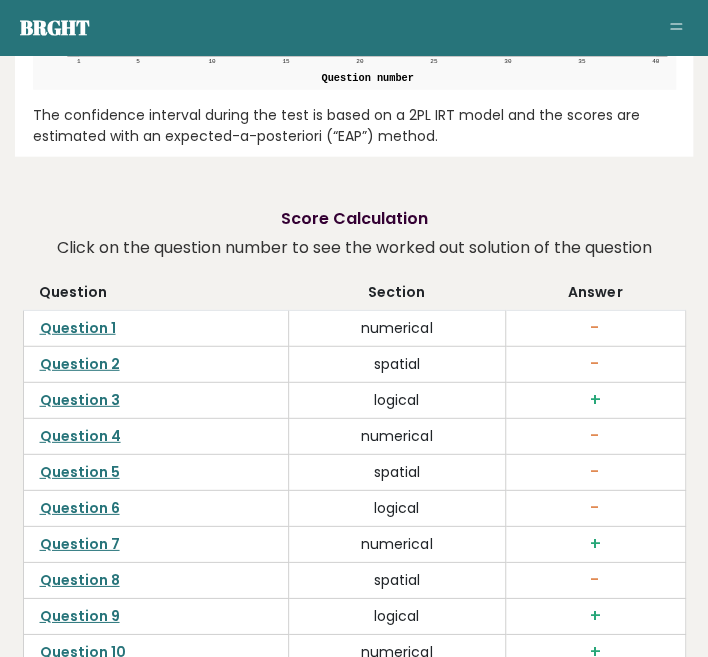 scroll, scrollTop: 5181, scrollLeft: 0, axis: vertical 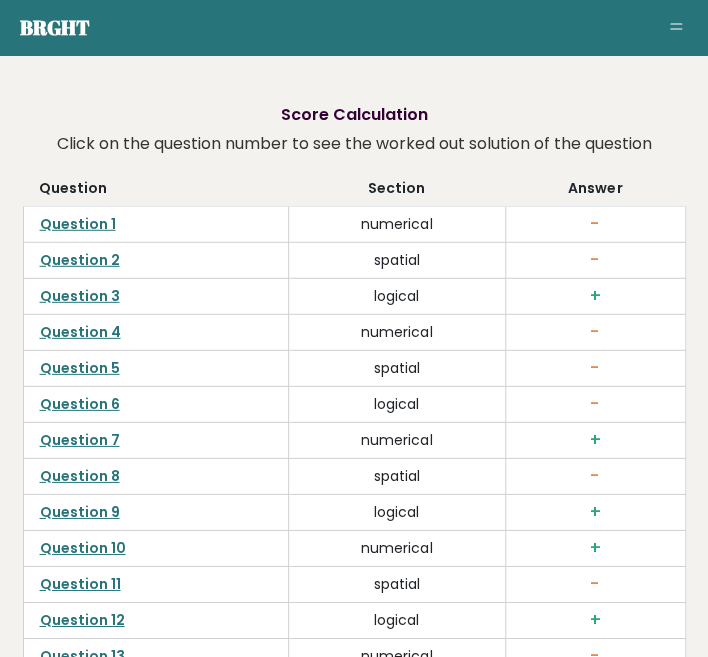 click on "Question
7" at bounding box center (80, 440) 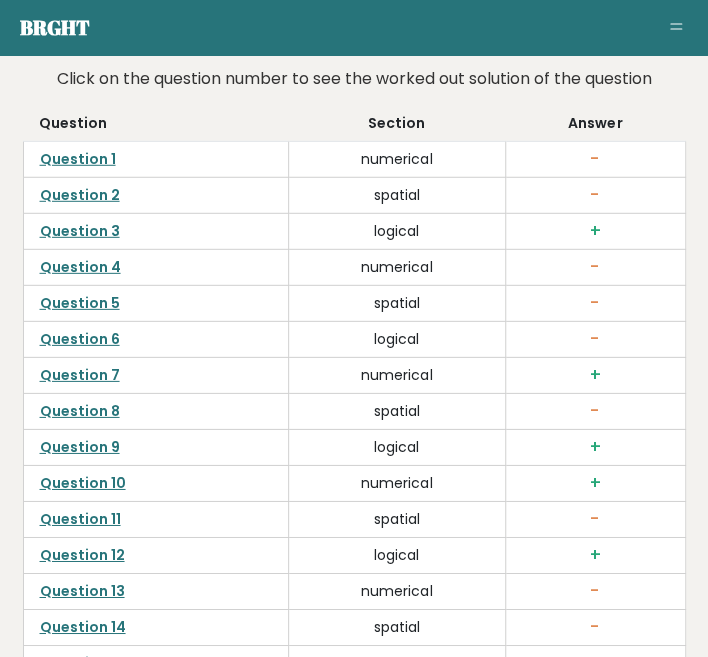 scroll, scrollTop: 5454, scrollLeft: 0, axis: vertical 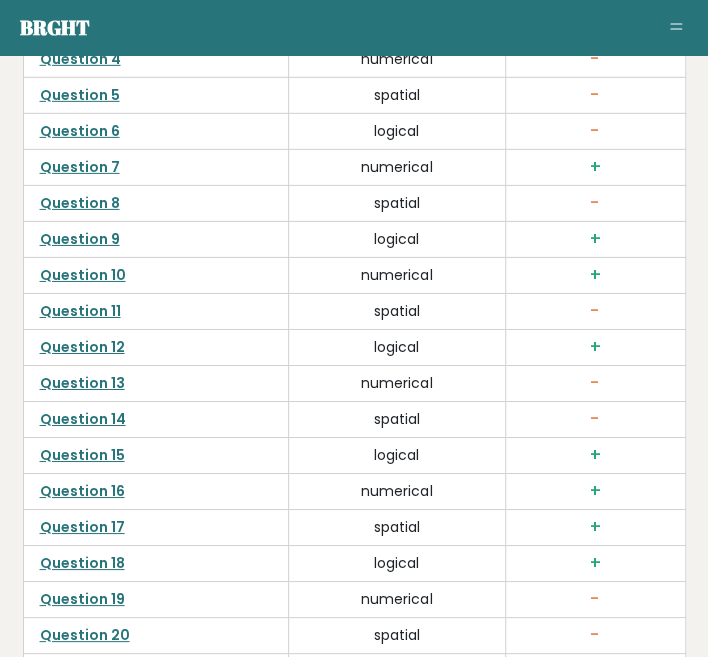 click on "Question
17" at bounding box center [82, 527] 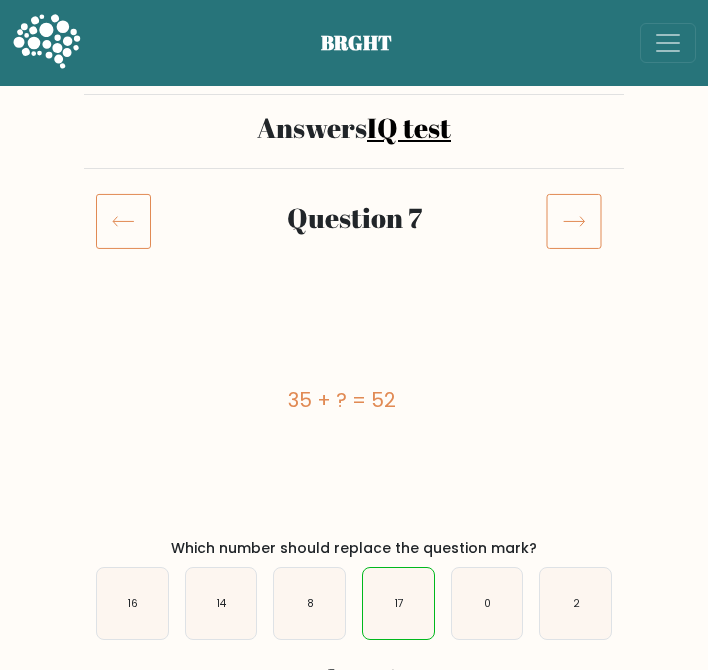 scroll, scrollTop: 0, scrollLeft: 0, axis: both 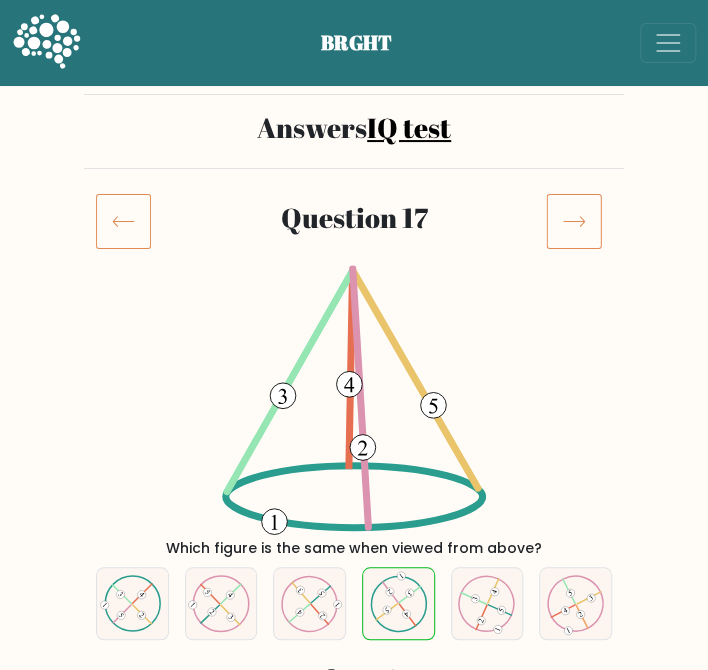 click 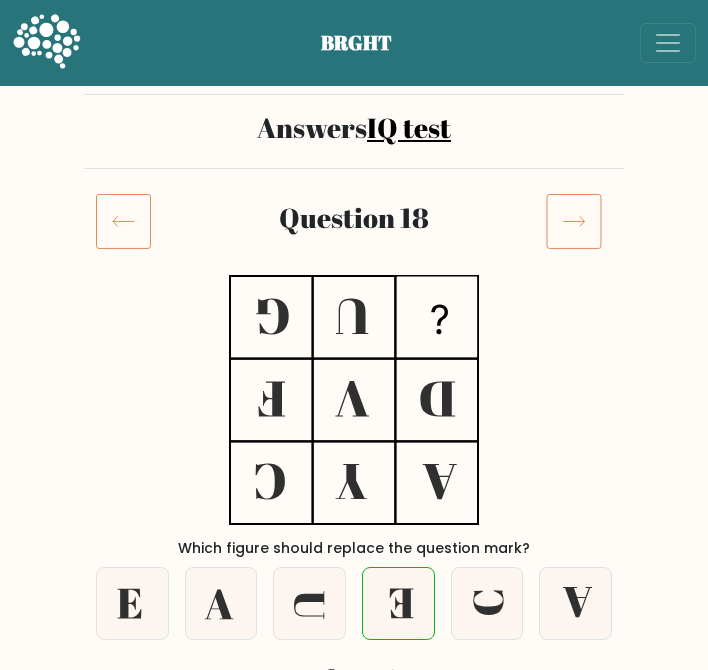 click 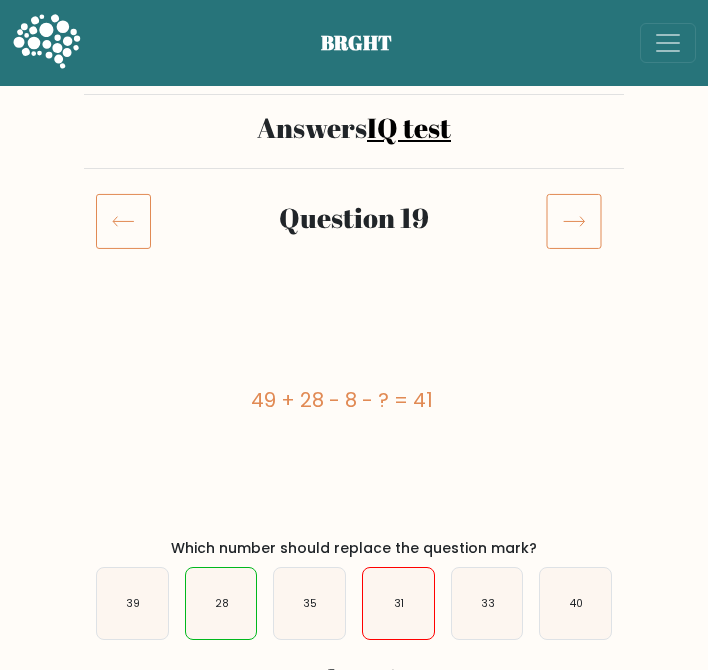 scroll, scrollTop: 0, scrollLeft: 0, axis: both 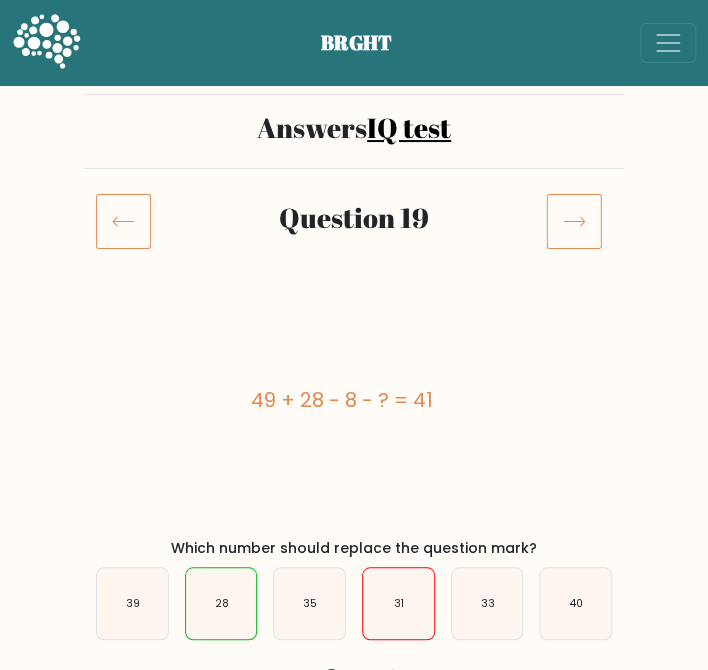 click 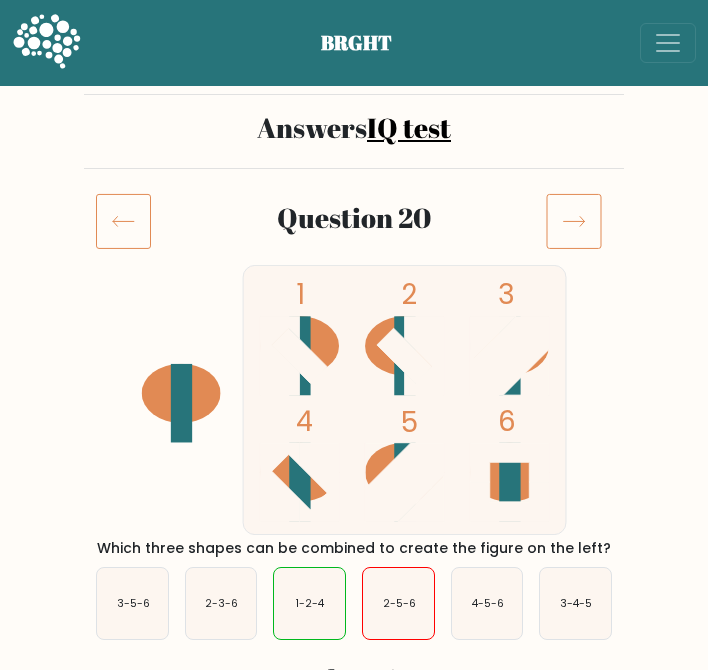 scroll, scrollTop: 0, scrollLeft: 0, axis: both 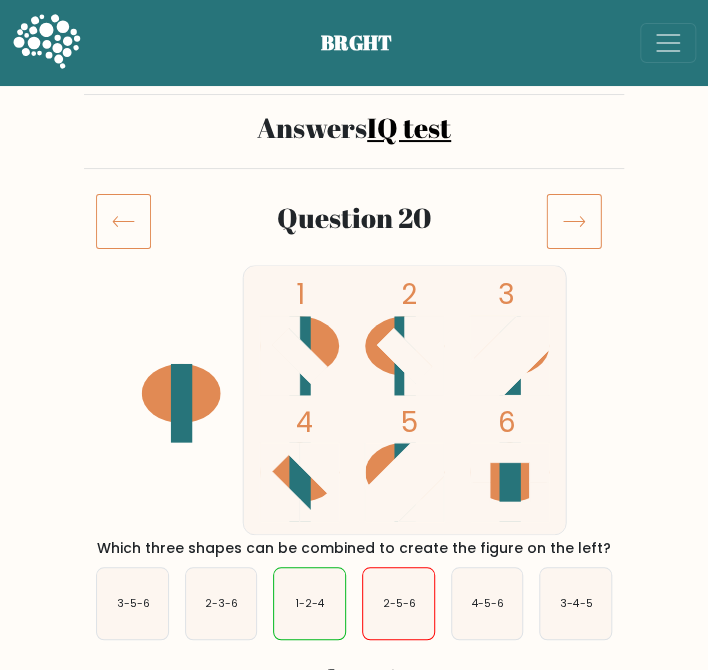 click 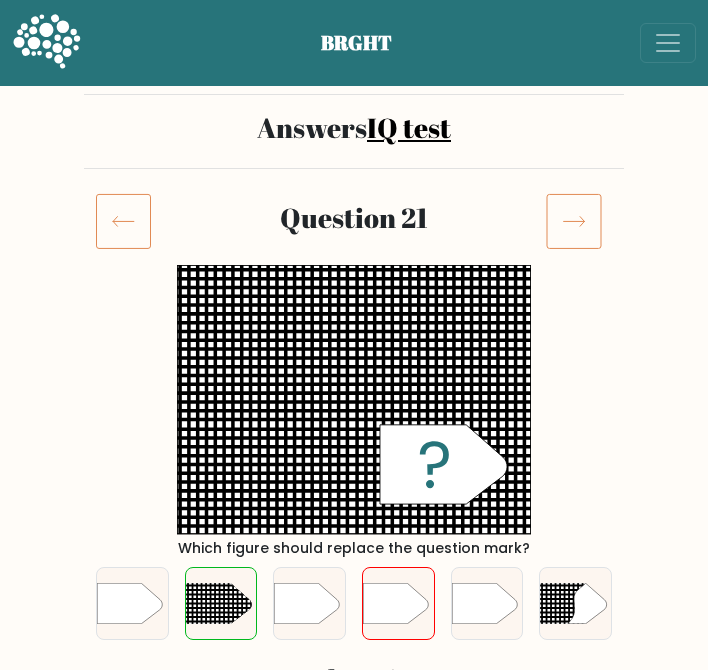 click 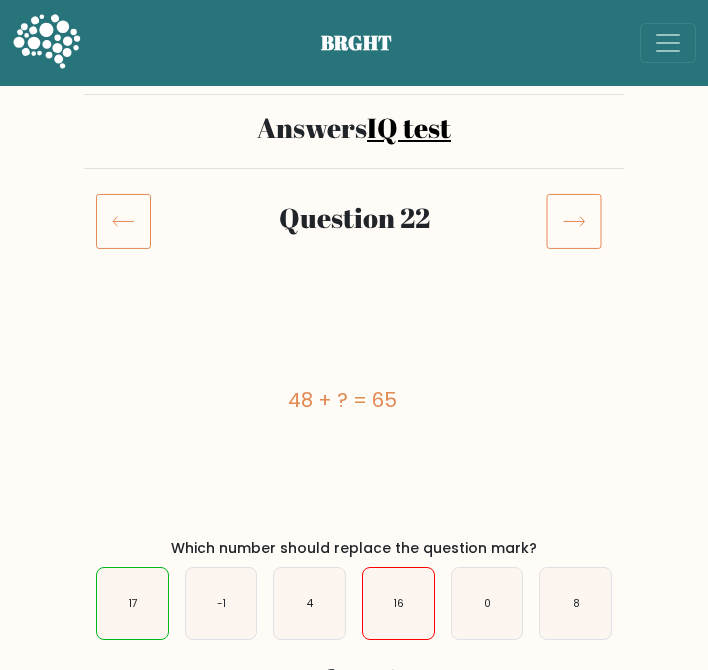 scroll, scrollTop: 0, scrollLeft: 0, axis: both 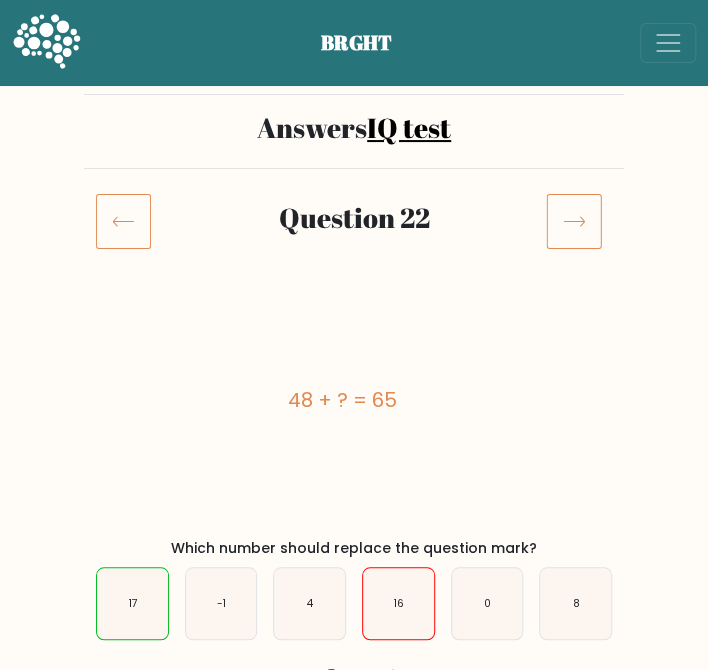 click 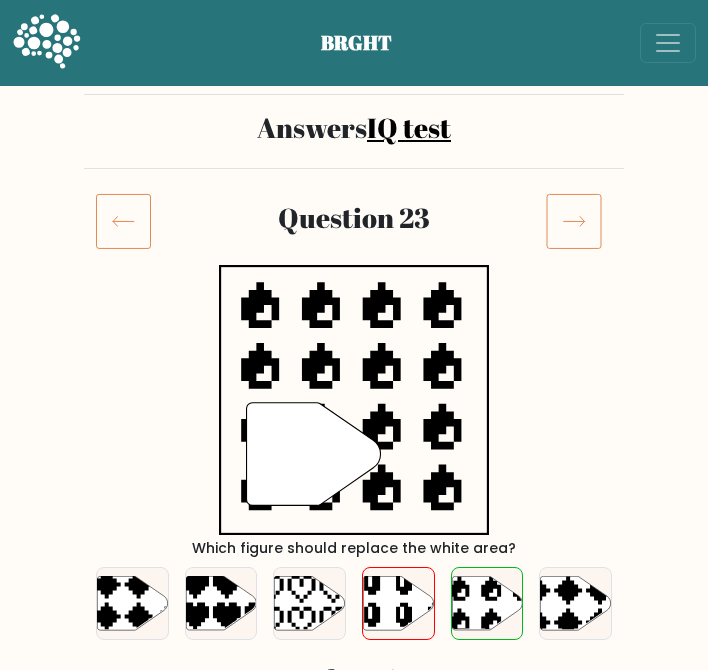 scroll, scrollTop: 0, scrollLeft: 0, axis: both 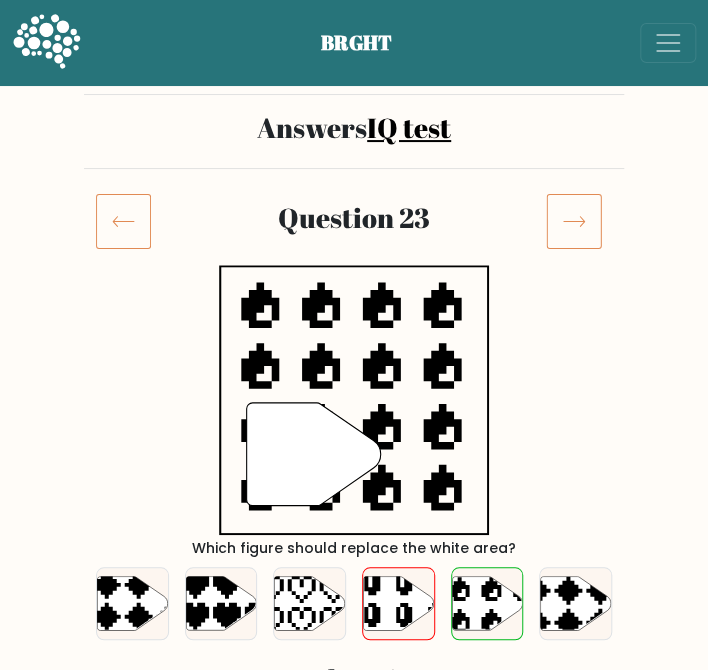 click 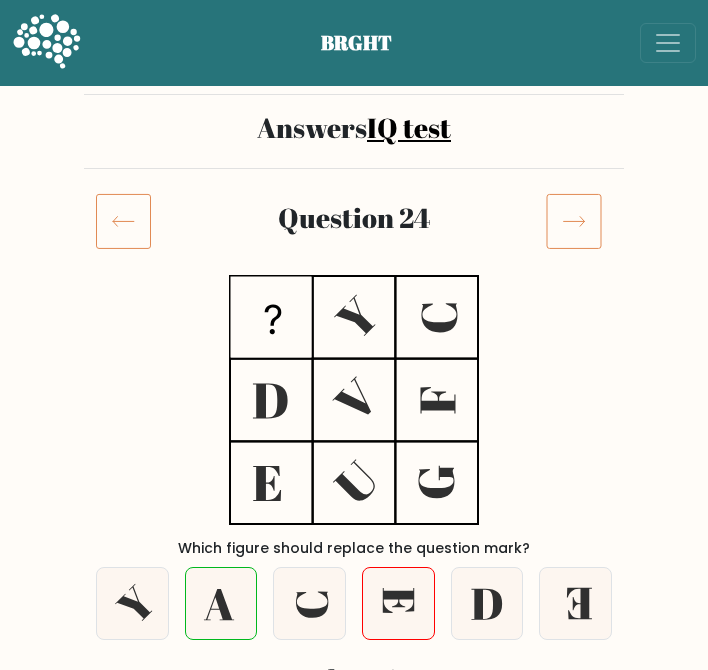 scroll, scrollTop: 0, scrollLeft: 0, axis: both 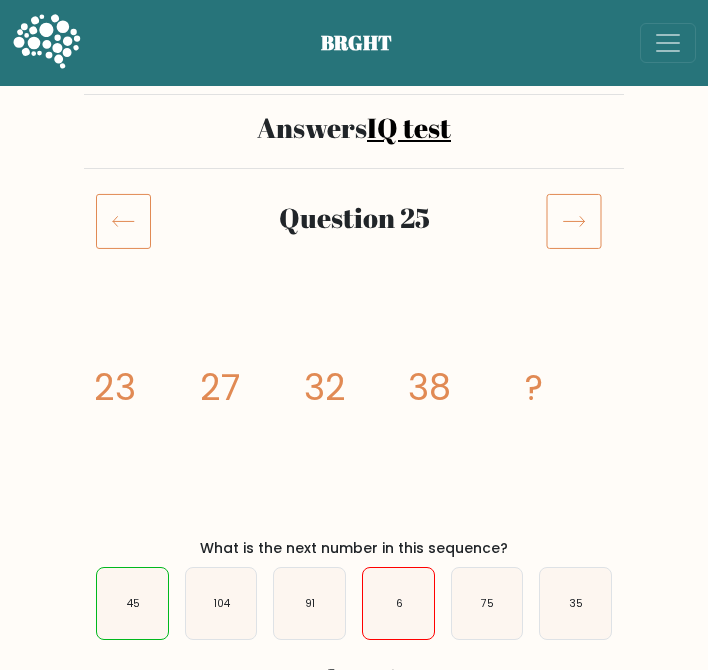 click 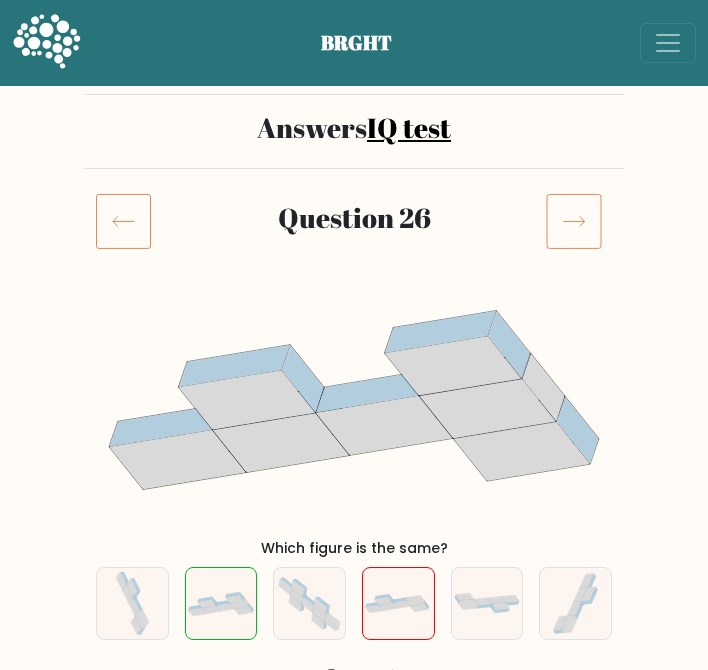 scroll, scrollTop: 0, scrollLeft: 0, axis: both 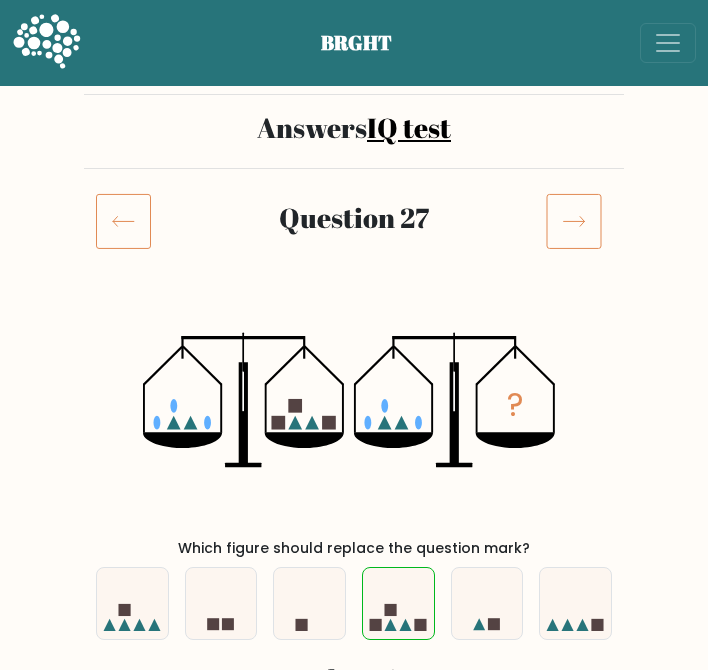 click 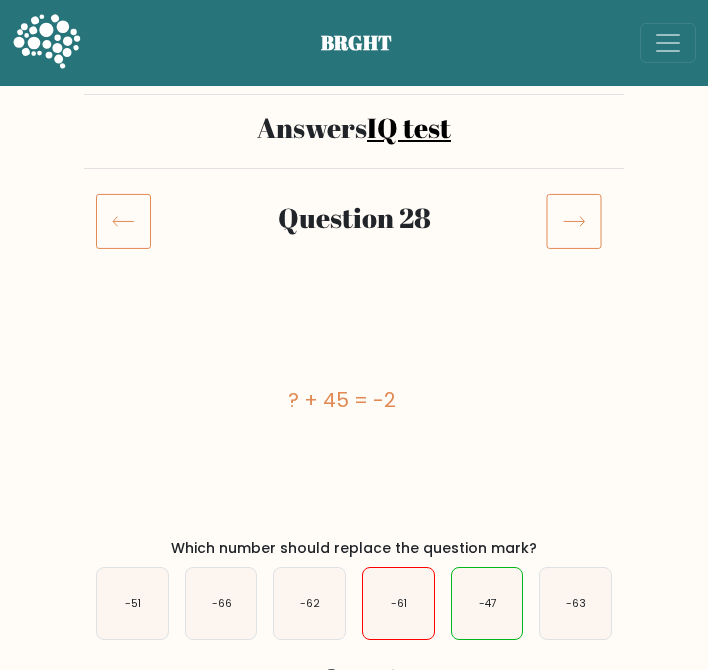 scroll, scrollTop: 0, scrollLeft: 0, axis: both 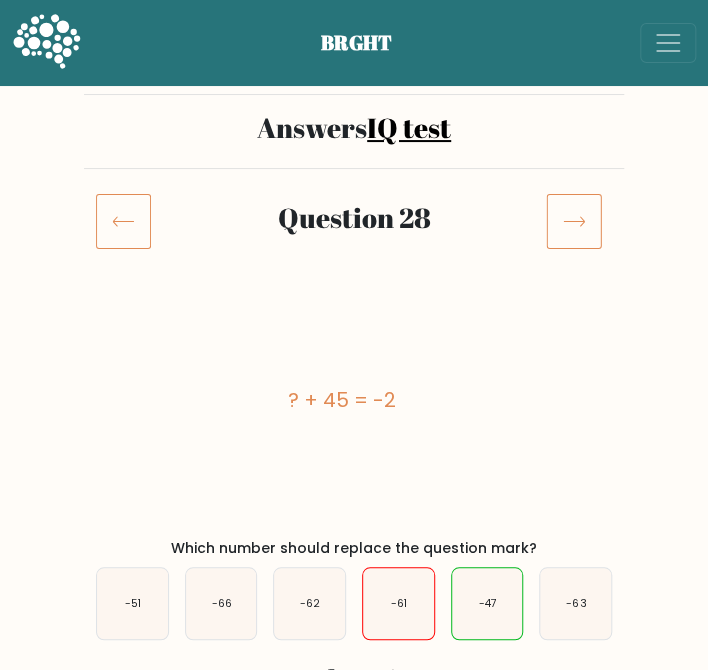 click 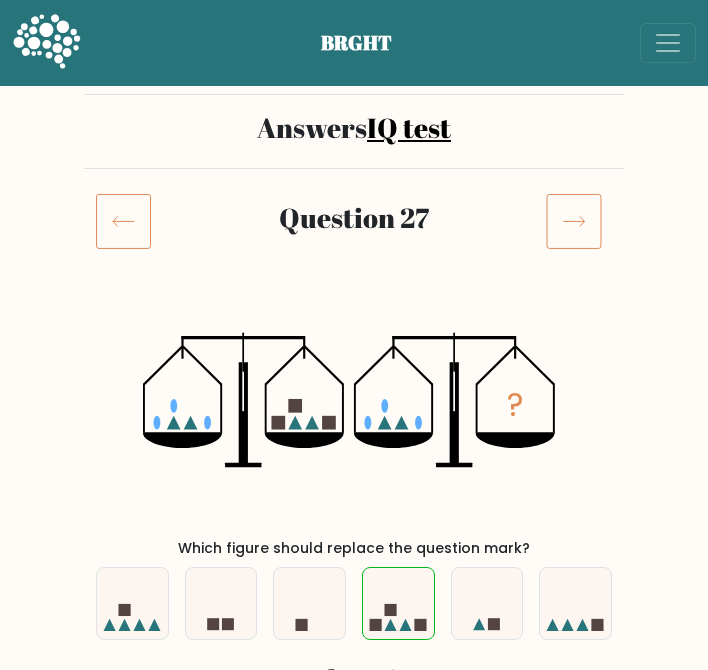 scroll, scrollTop: 0, scrollLeft: 0, axis: both 